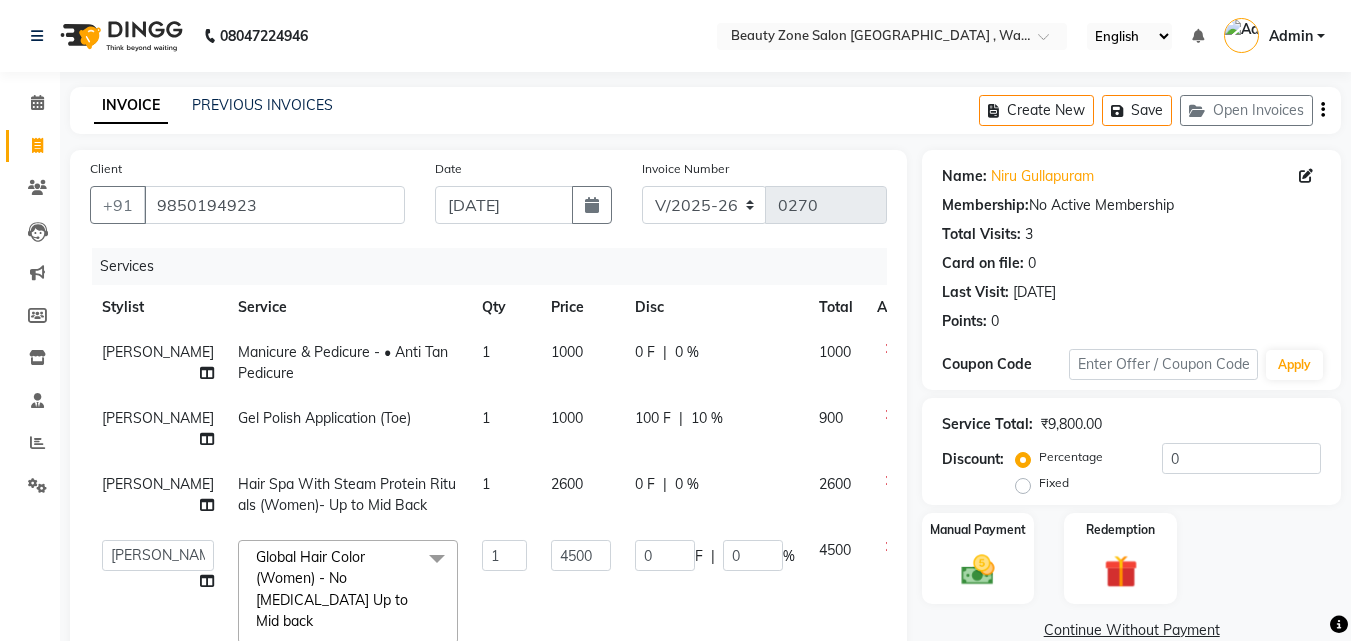 select on "4568" 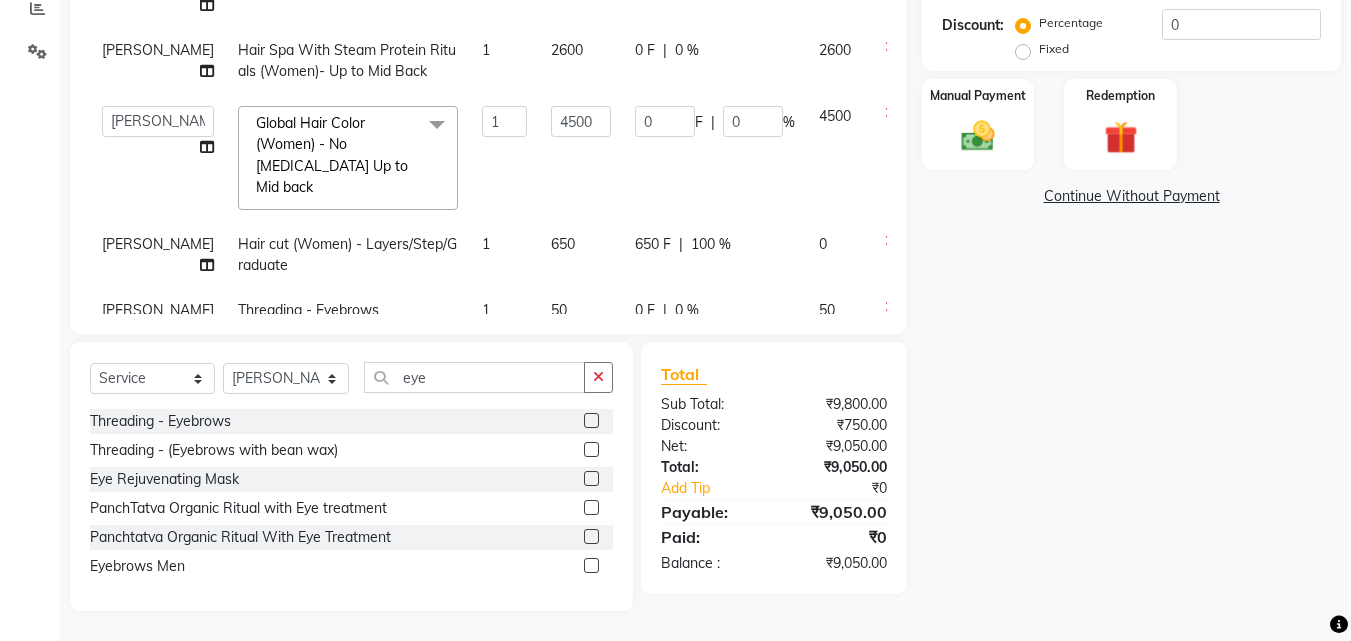 scroll, scrollTop: 0, scrollLeft: 0, axis: both 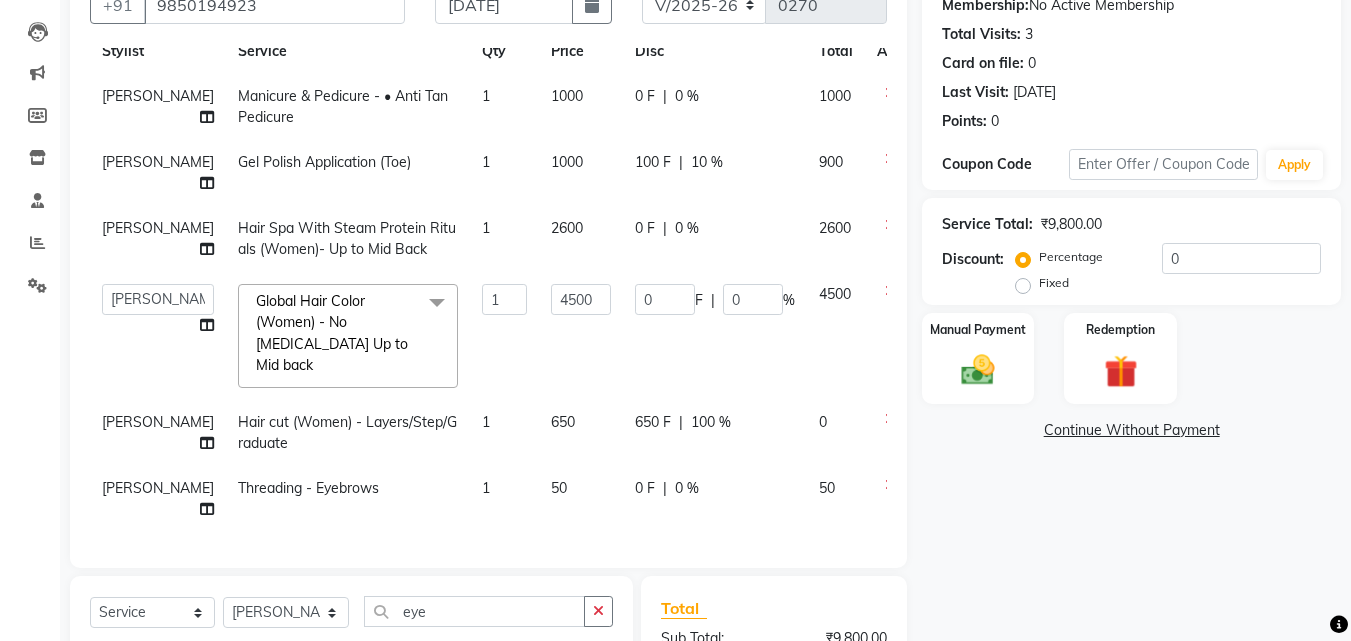 click on "100 F" 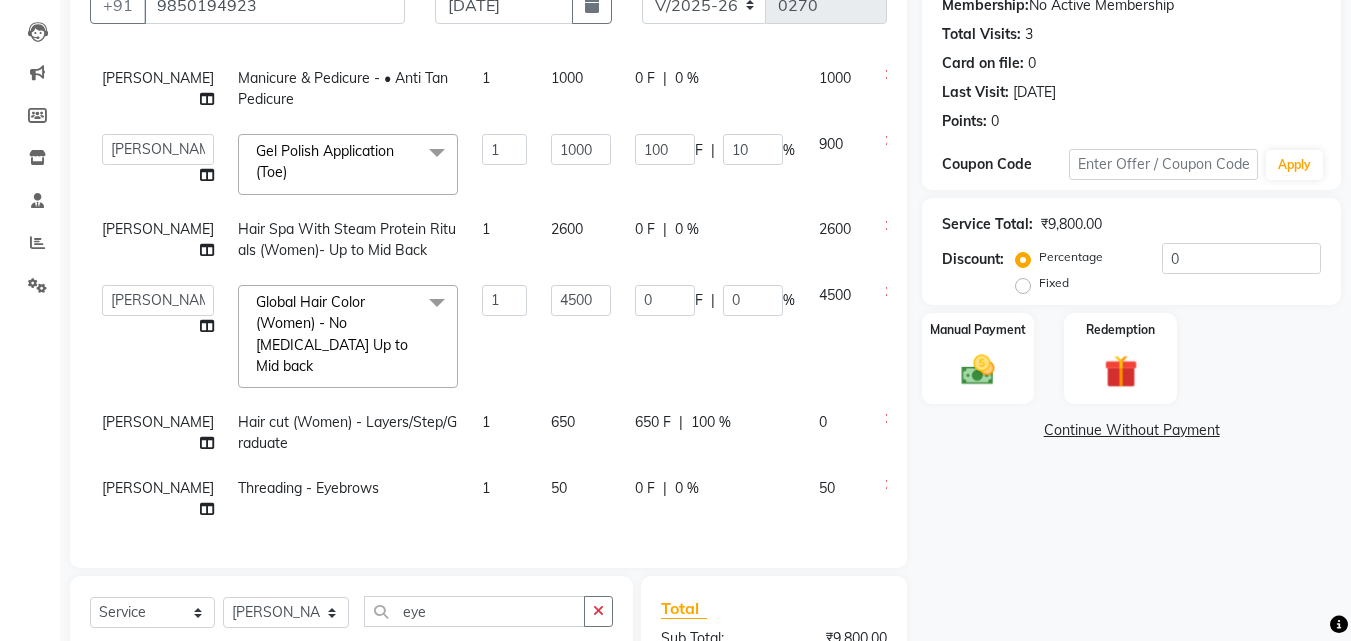 scroll, scrollTop: 110, scrollLeft: 0, axis: vertical 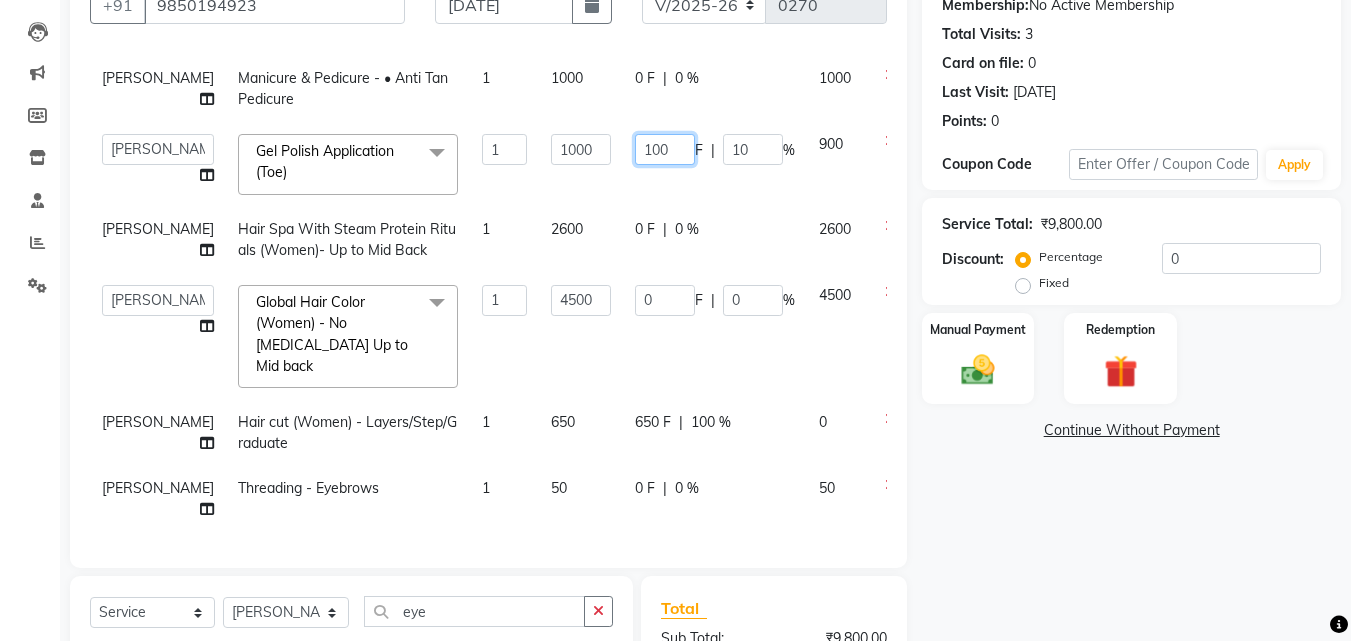 click on "100" 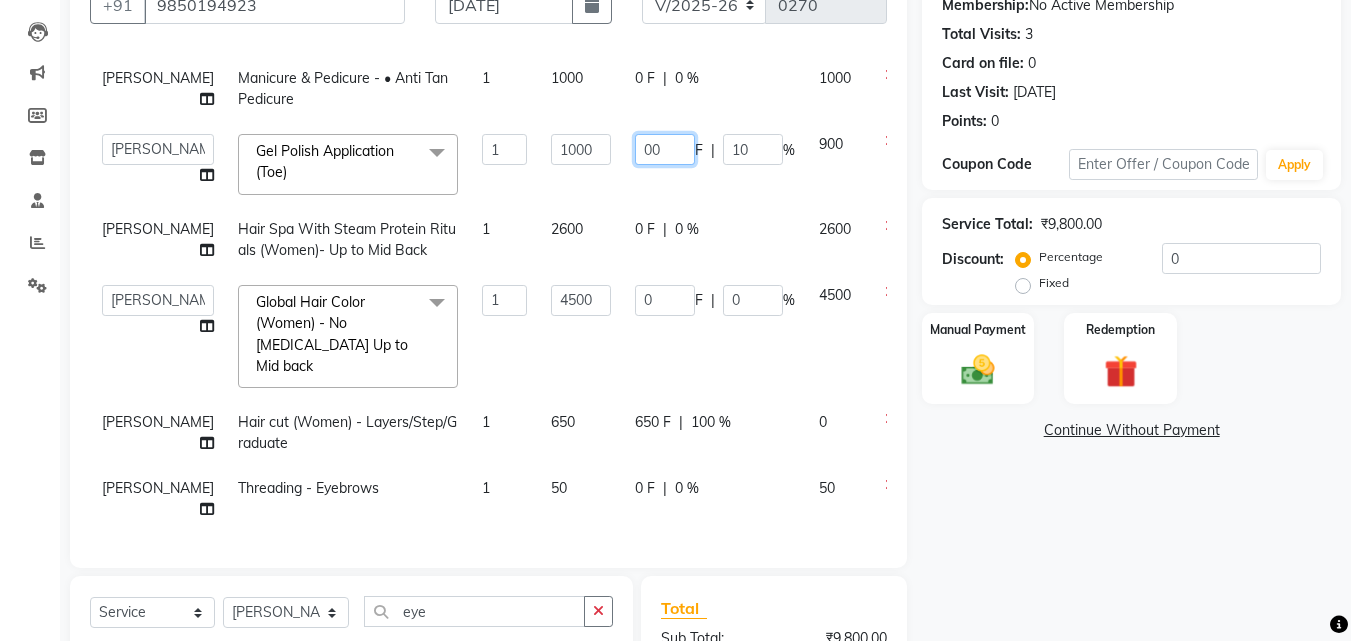 click on "00" 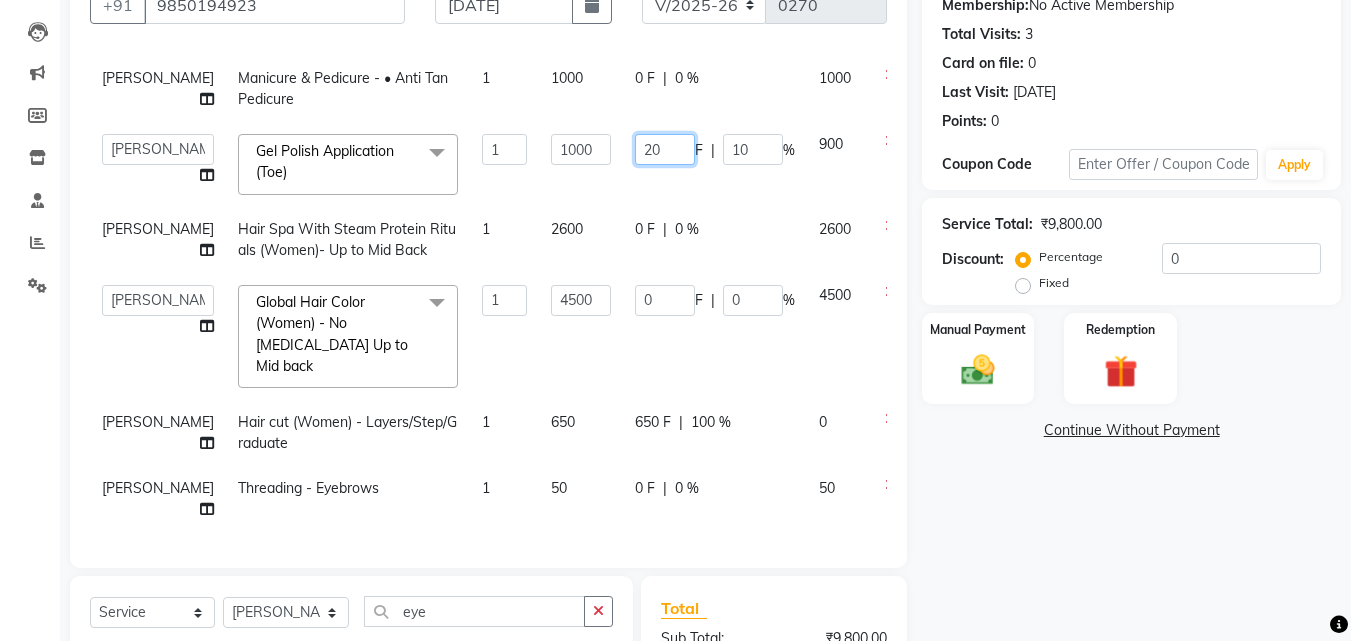 type on "200" 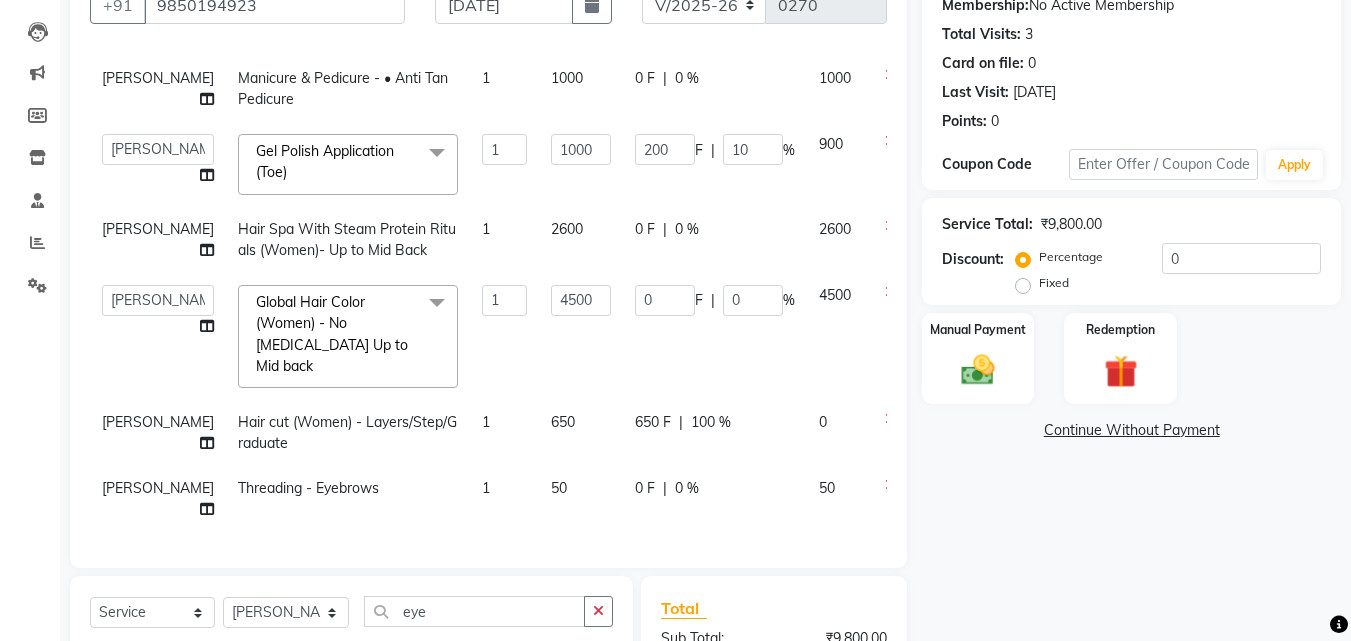 click on "Name: Niru Gullapuram Membership:  No Active Membership  Total Visits:  3 Card on file:  0 Last Visit:   09-07-2025 Points:   0  Coupon Code Apply Service Total:  ₹9,800.00  Discount:  Percentage   Fixed  0 Manual Payment Redemption  Continue Without Payment" 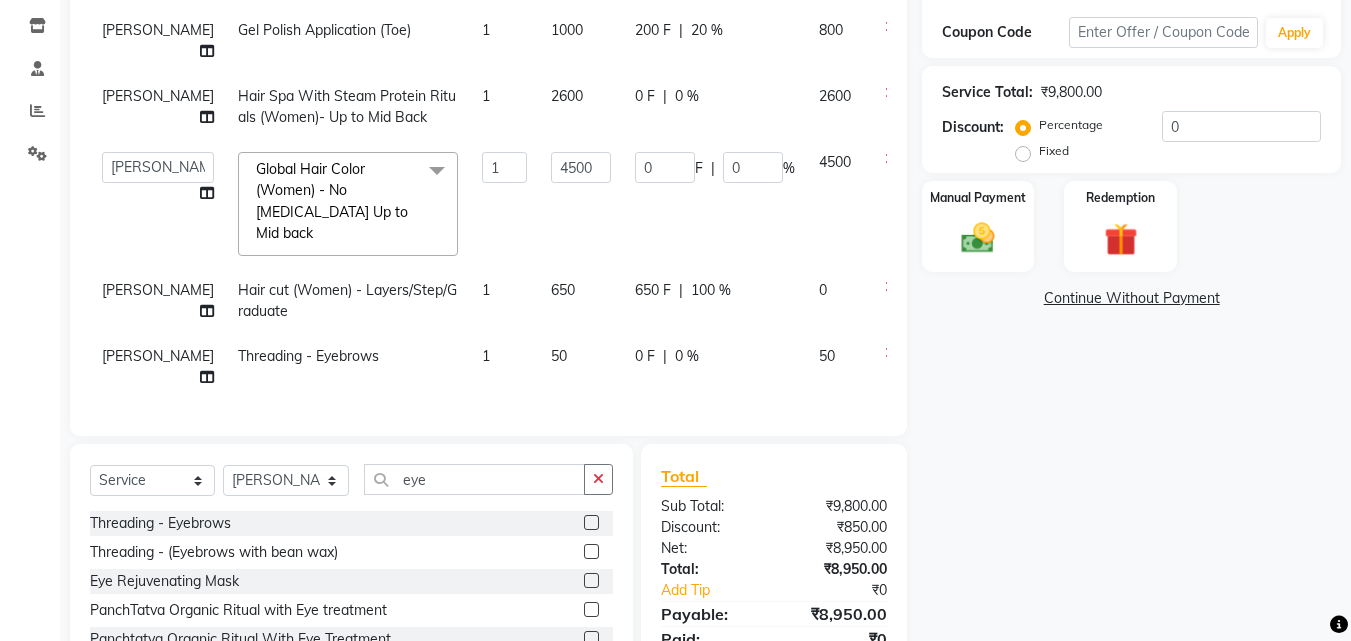scroll, scrollTop: 314, scrollLeft: 0, axis: vertical 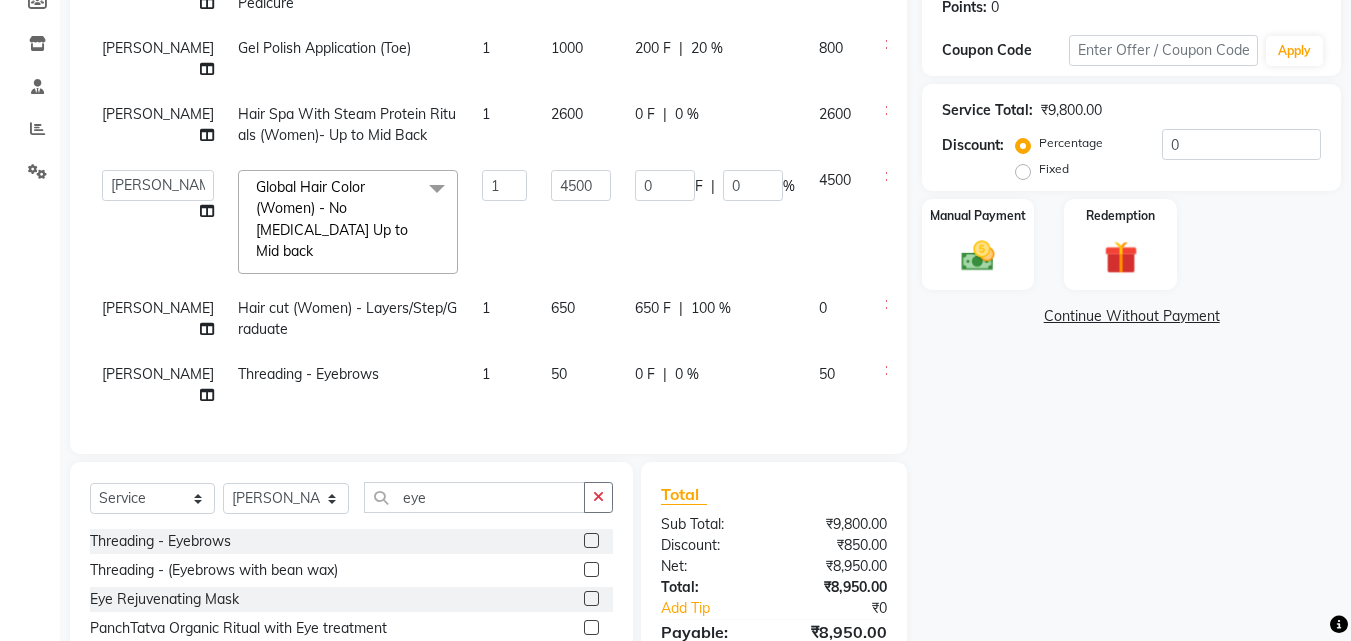 click on "200 F" 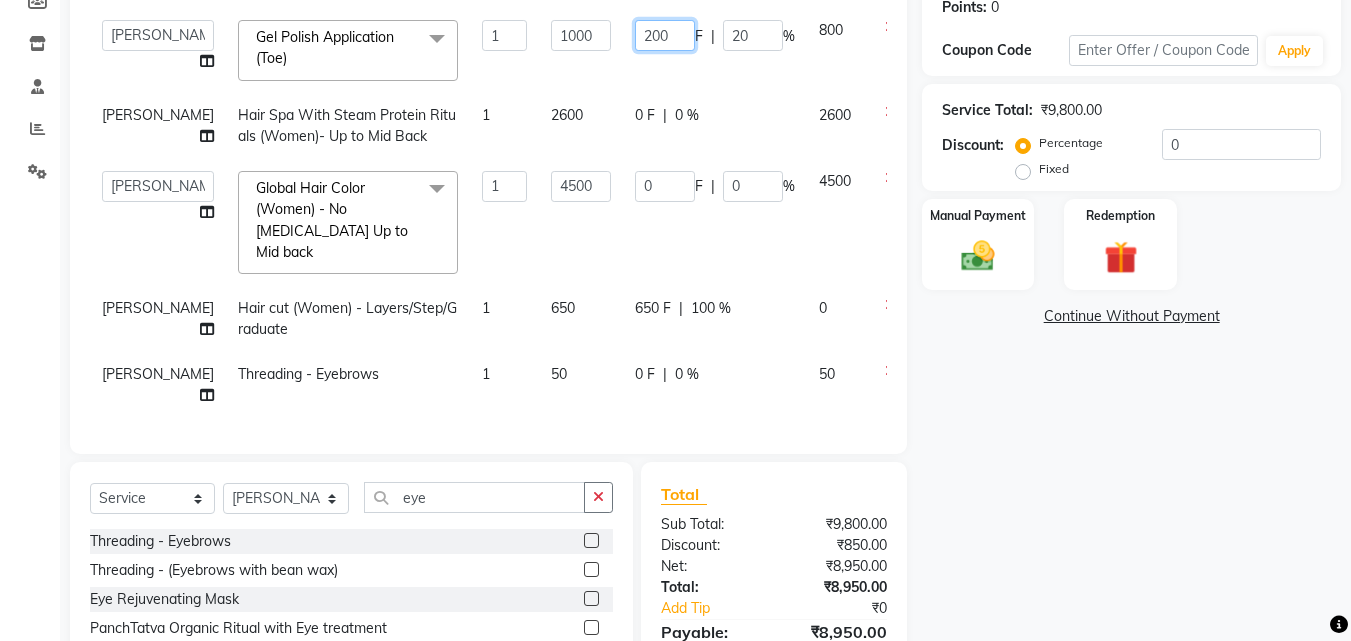 click on "200" 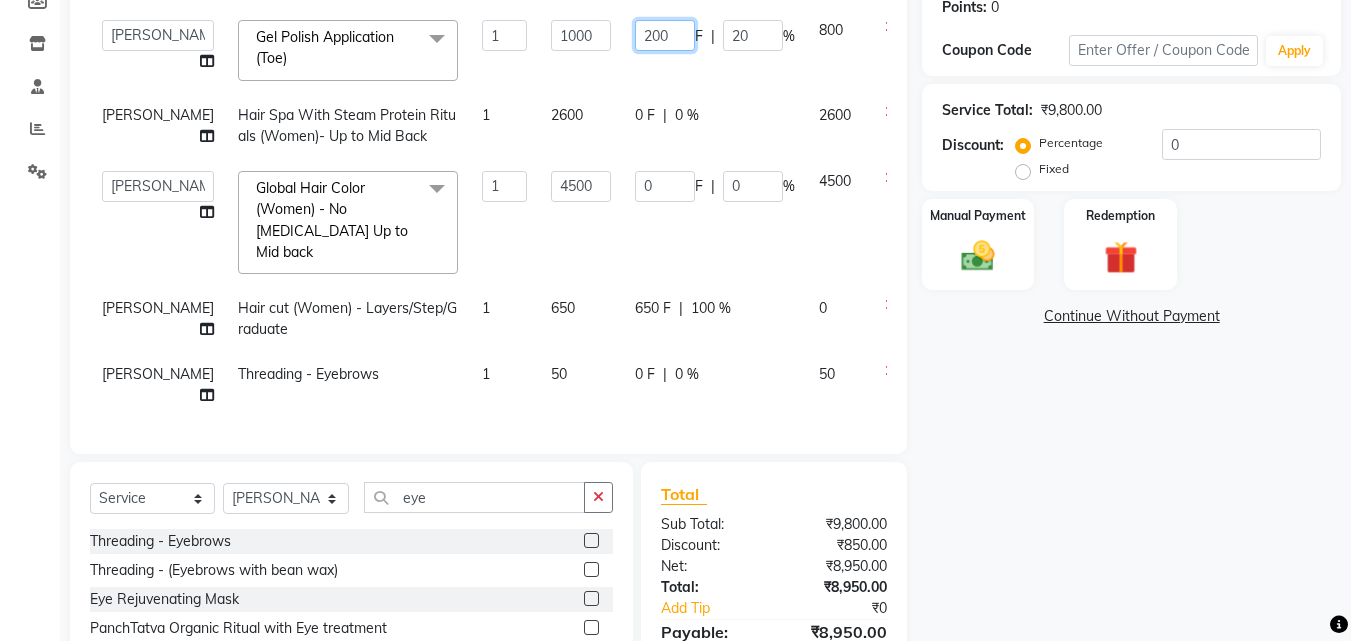 type on "00" 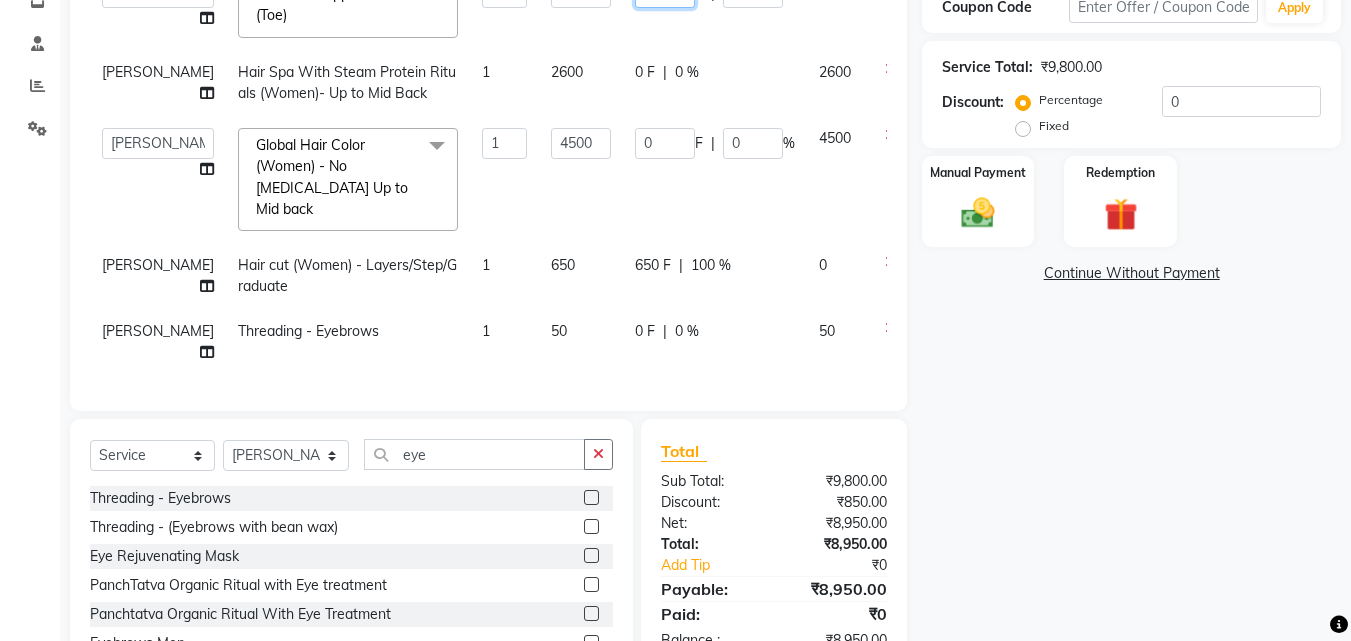 scroll, scrollTop: 434, scrollLeft: 0, axis: vertical 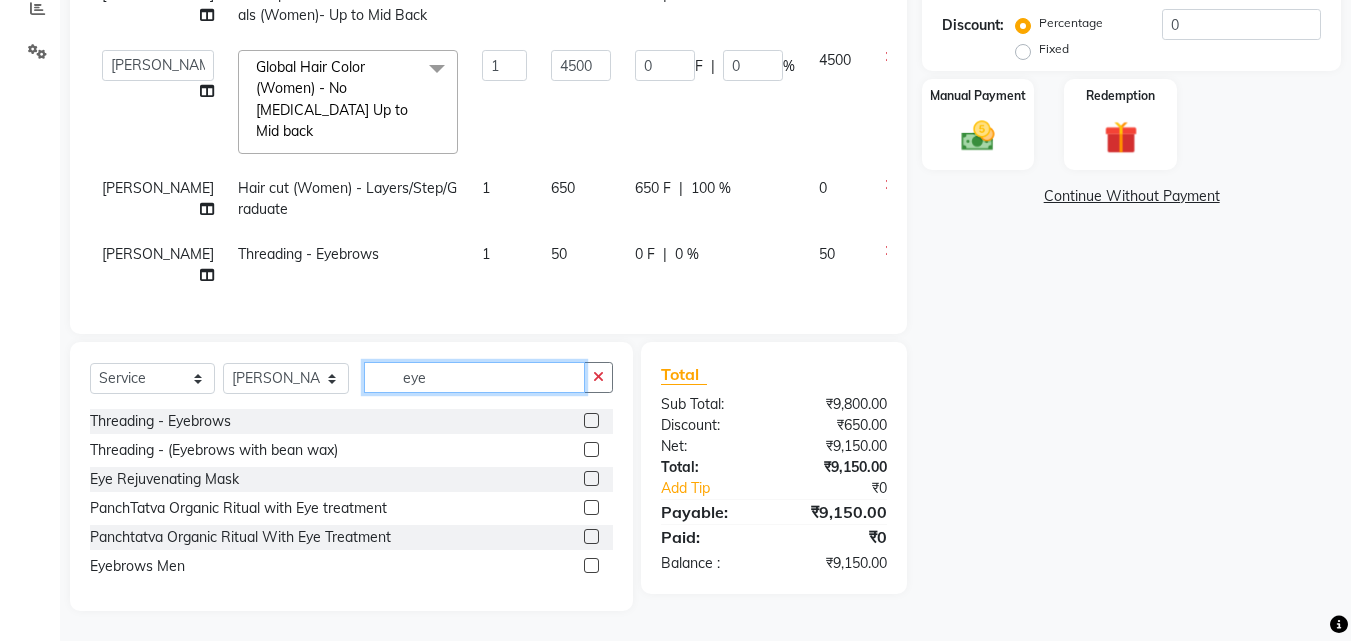 click on "eye" 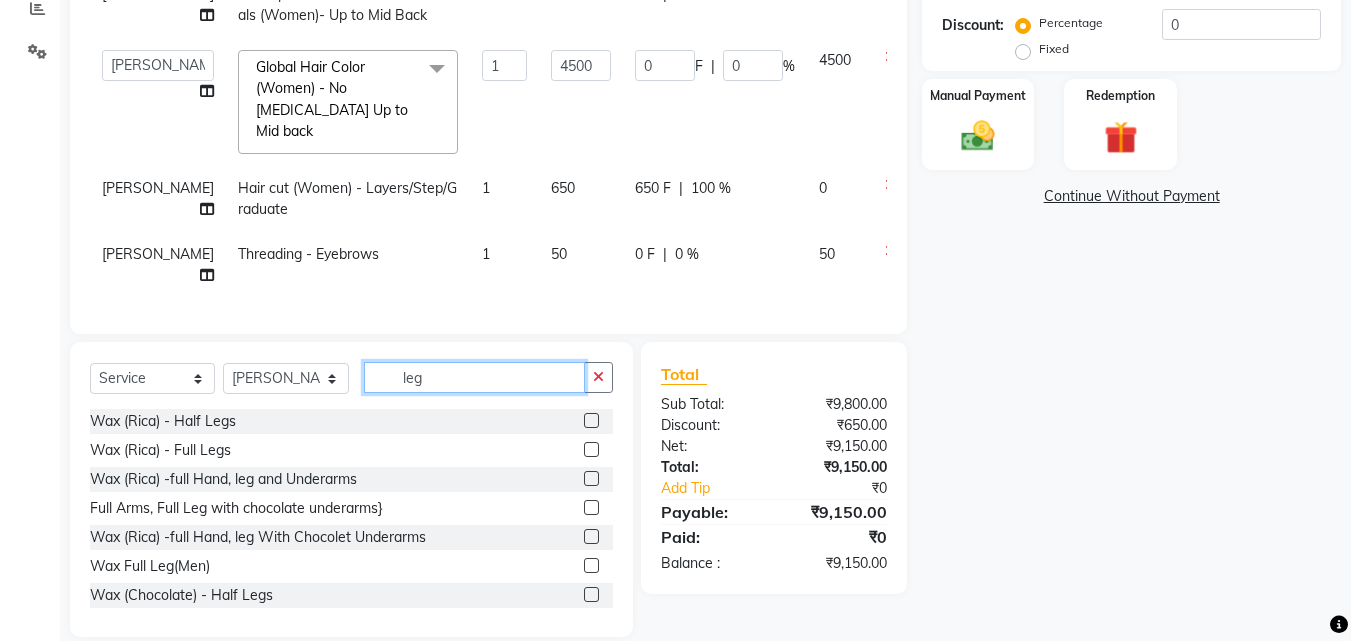type on "leg" 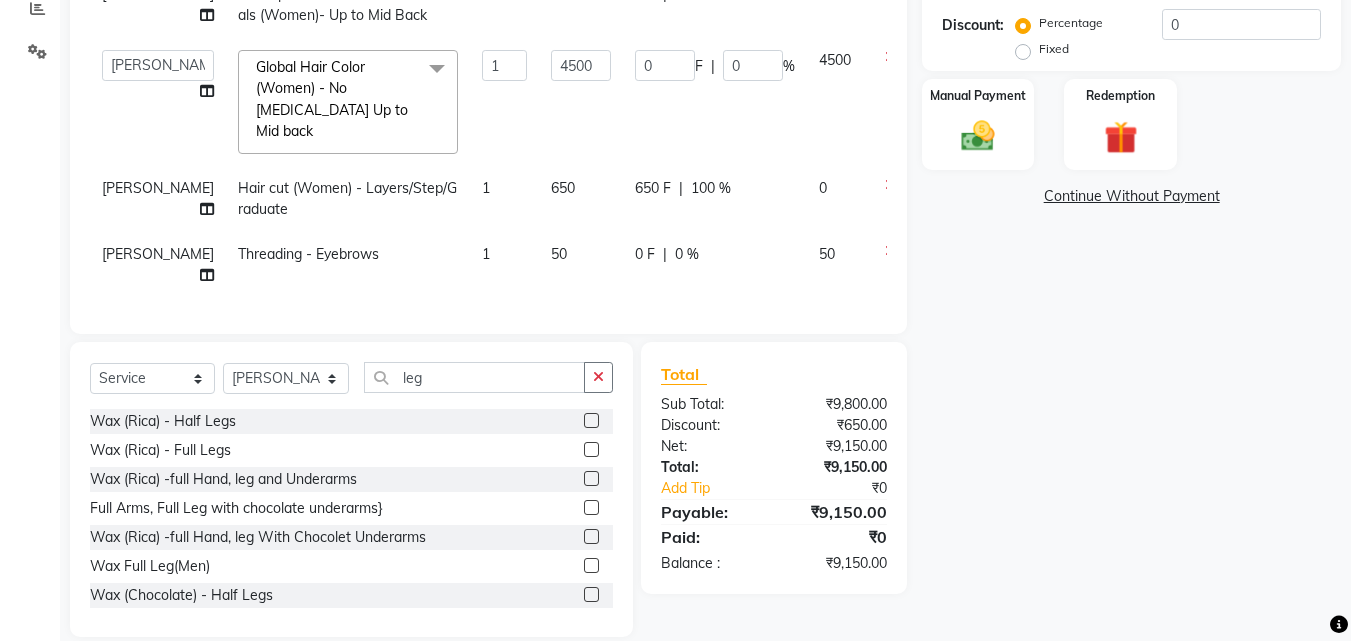 click 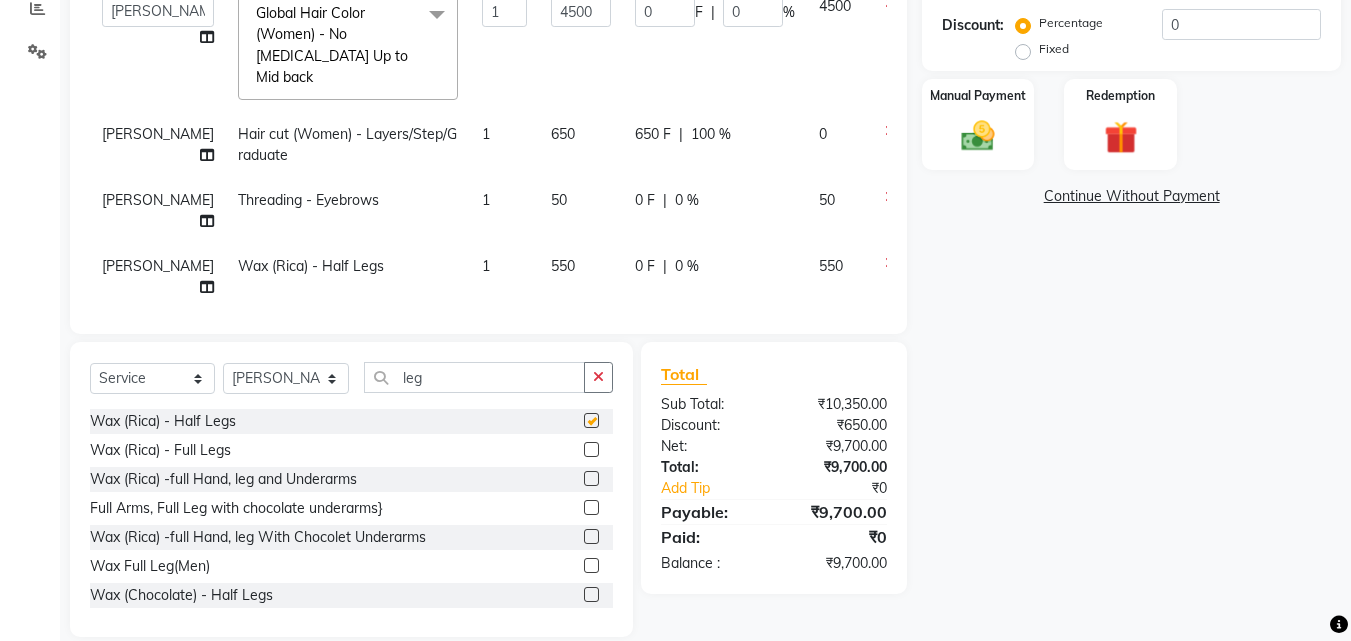 checkbox on "false" 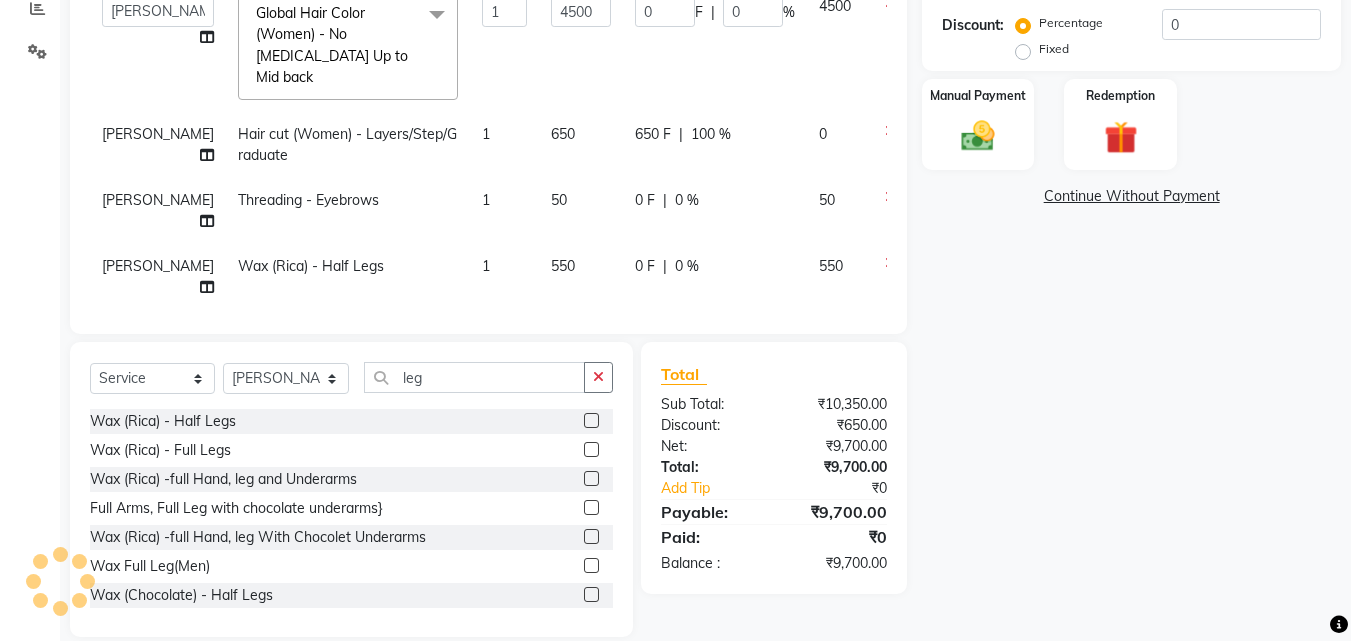 scroll, scrollTop: 199, scrollLeft: 0, axis: vertical 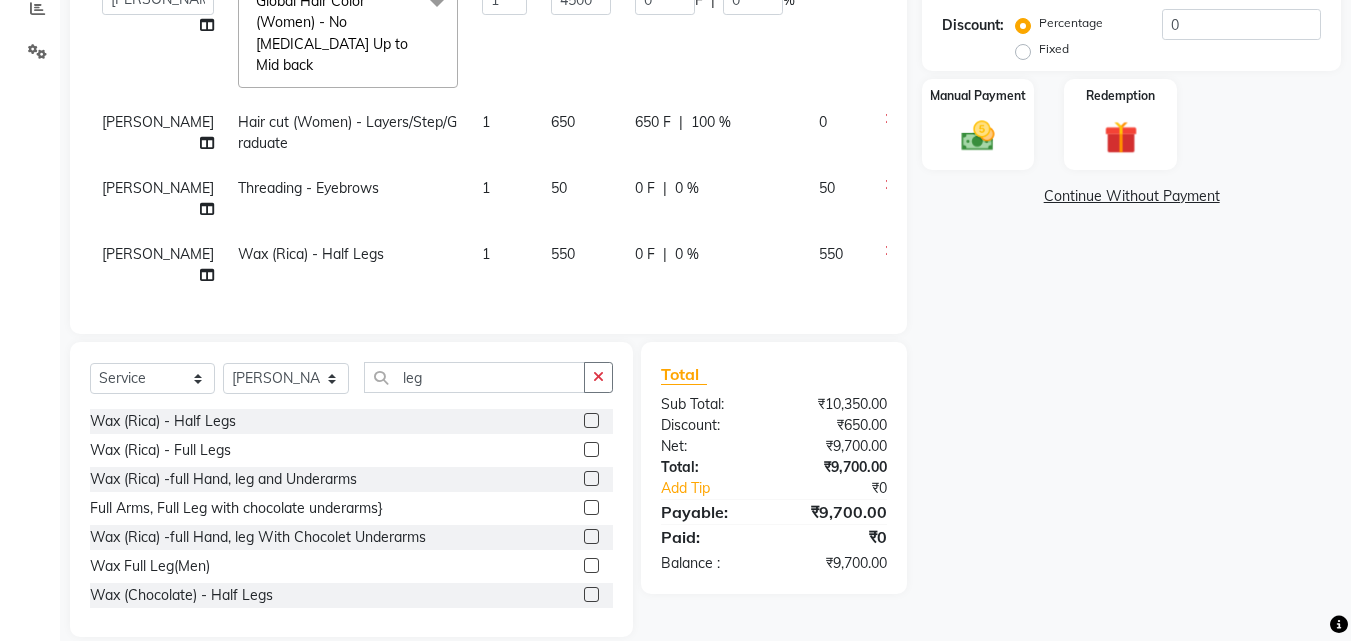 click on "0 F | 0 %" 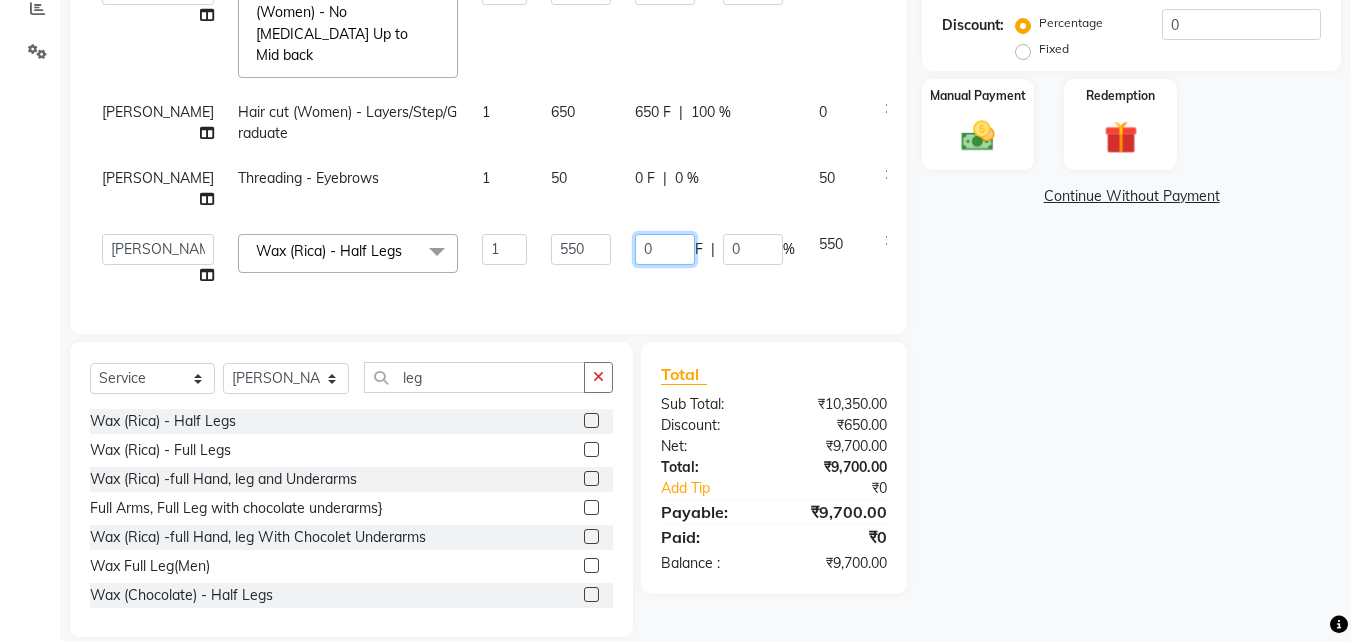 click on "0" 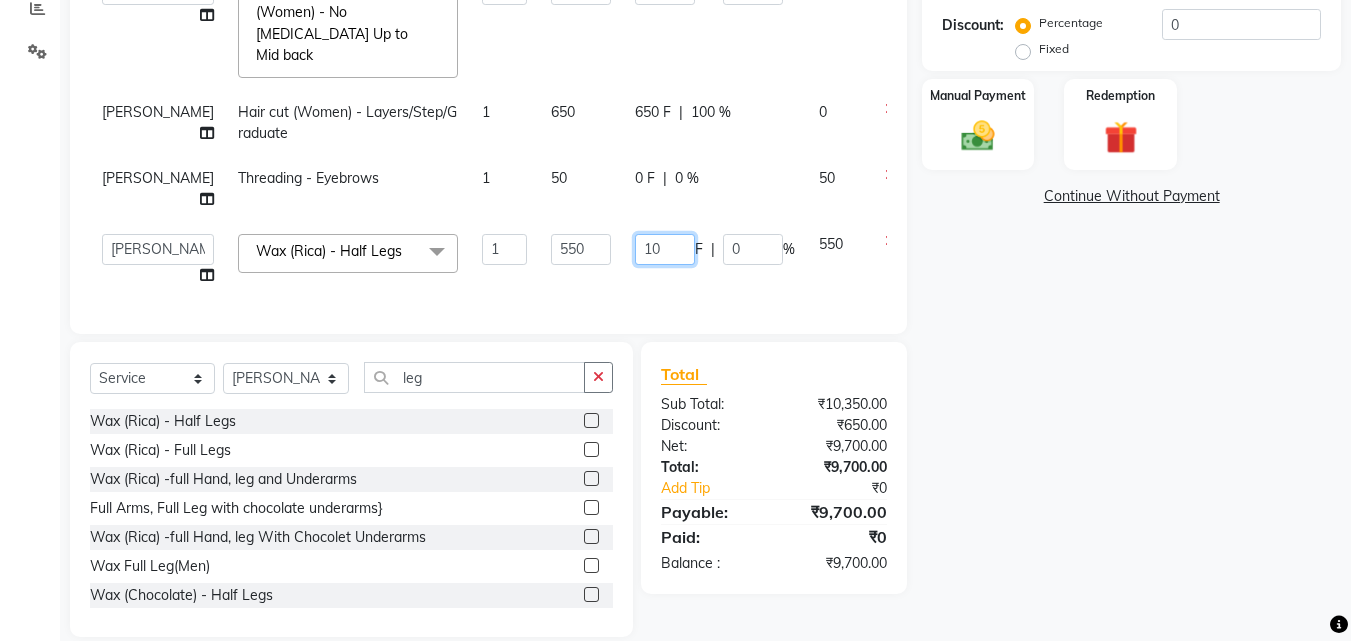 type on "100" 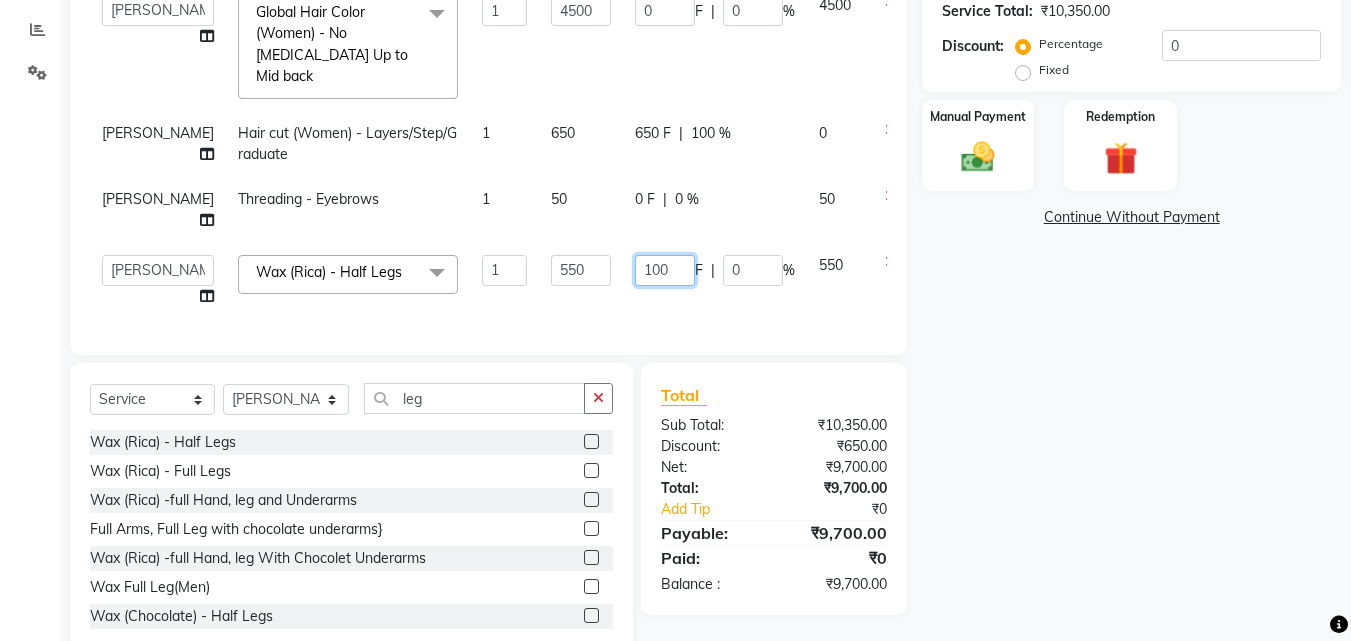 scroll, scrollTop: 394, scrollLeft: 0, axis: vertical 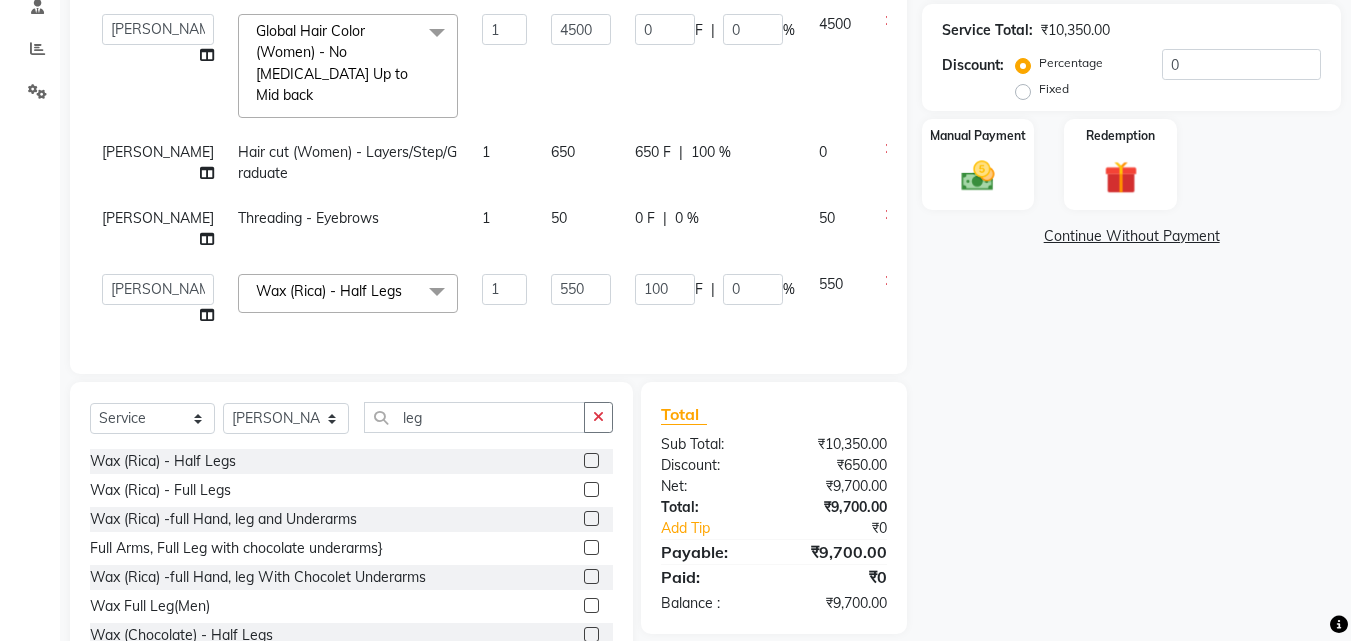 click on "Name: Niru Gullapuram Membership:  No Active Membership  Total Visits:  3 Card on file:  0 Last Visit:   09-07-2025 Points:   0  Coupon Code Apply Service Total:  ₹10,350.00  Discount:  Percentage   Fixed  0 Manual Payment Redemption  Continue Without Payment" 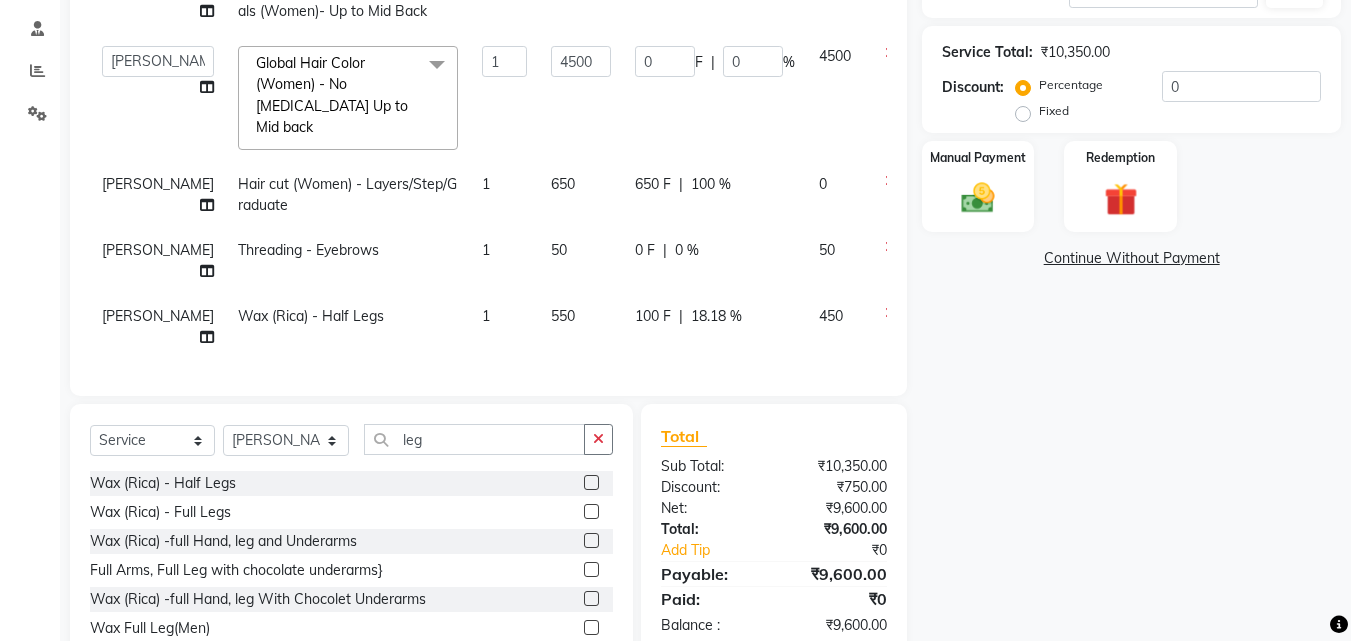 scroll, scrollTop: 354, scrollLeft: 0, axis: vertical 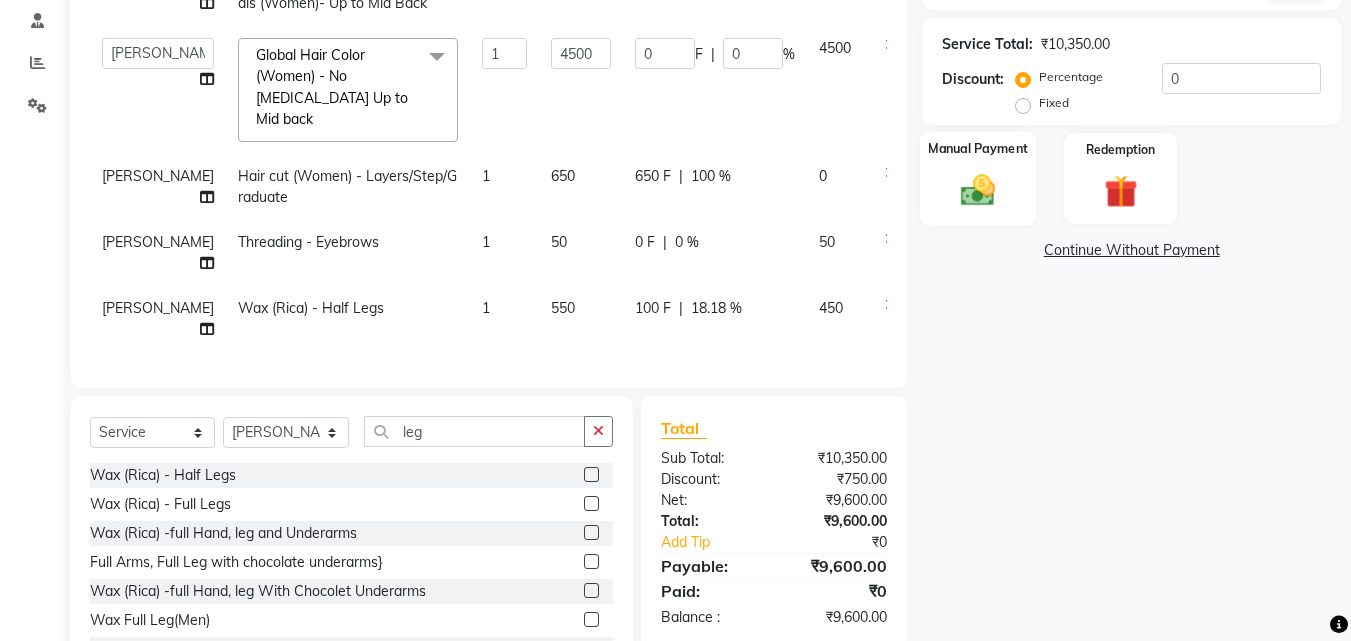 click 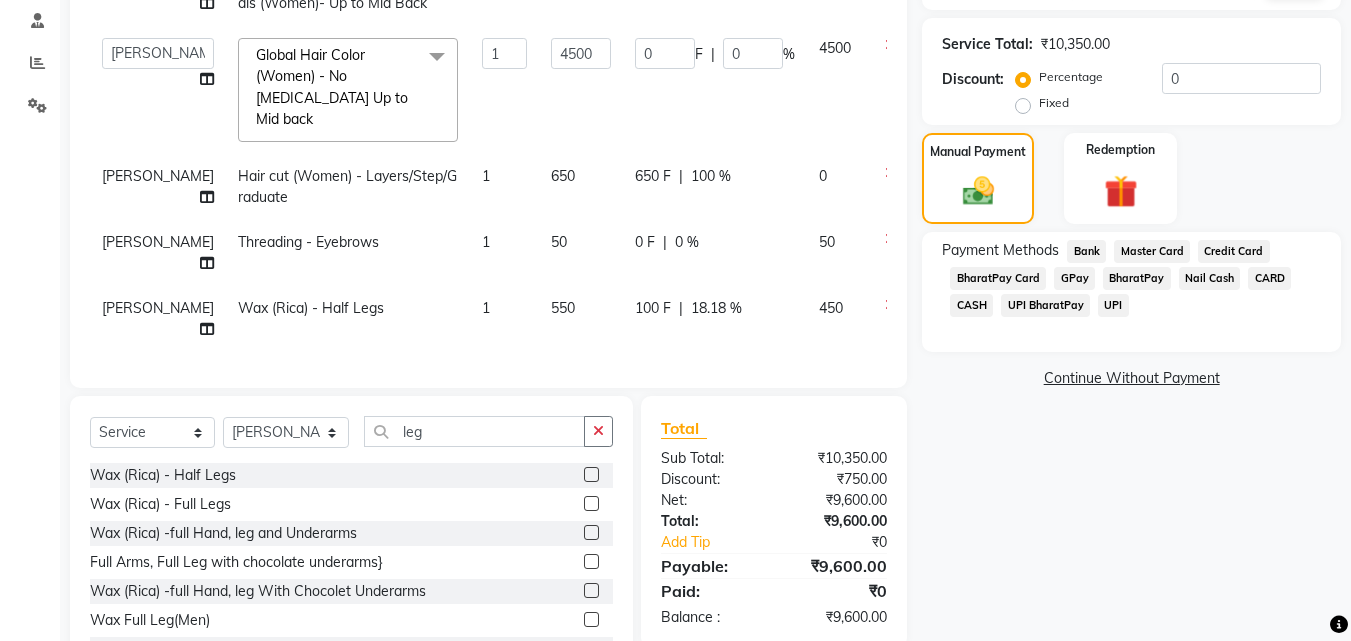 click on "CARD" 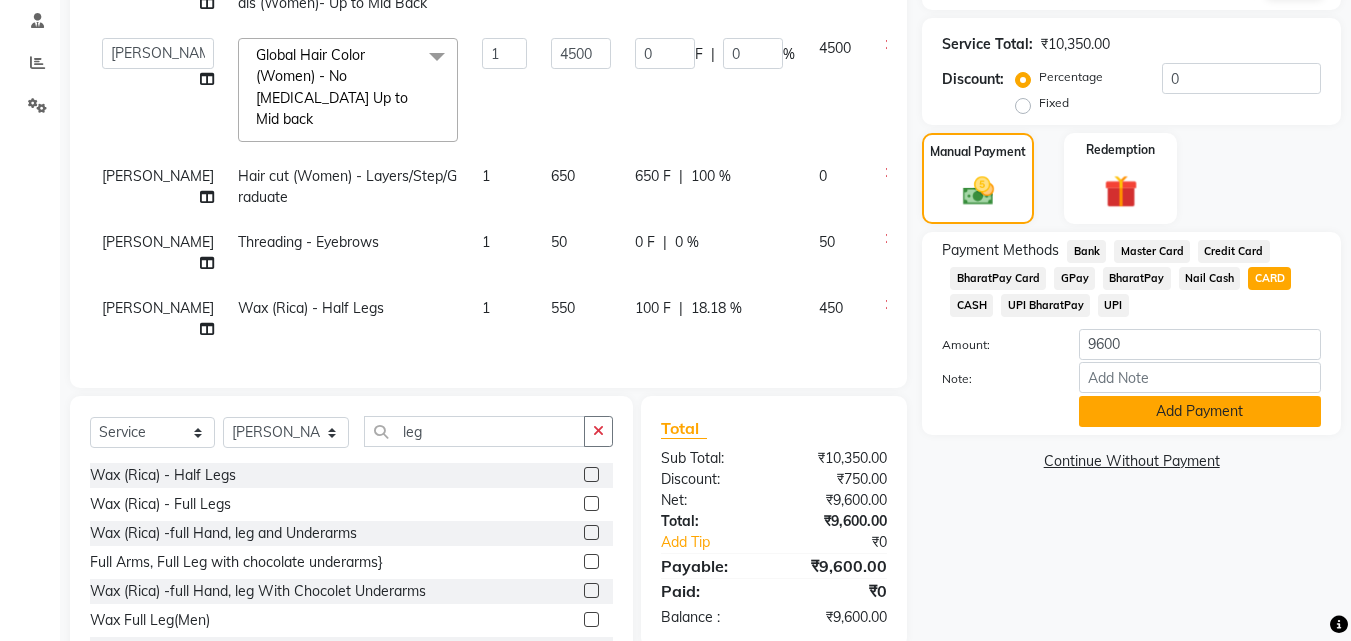 click on "Add Payment" 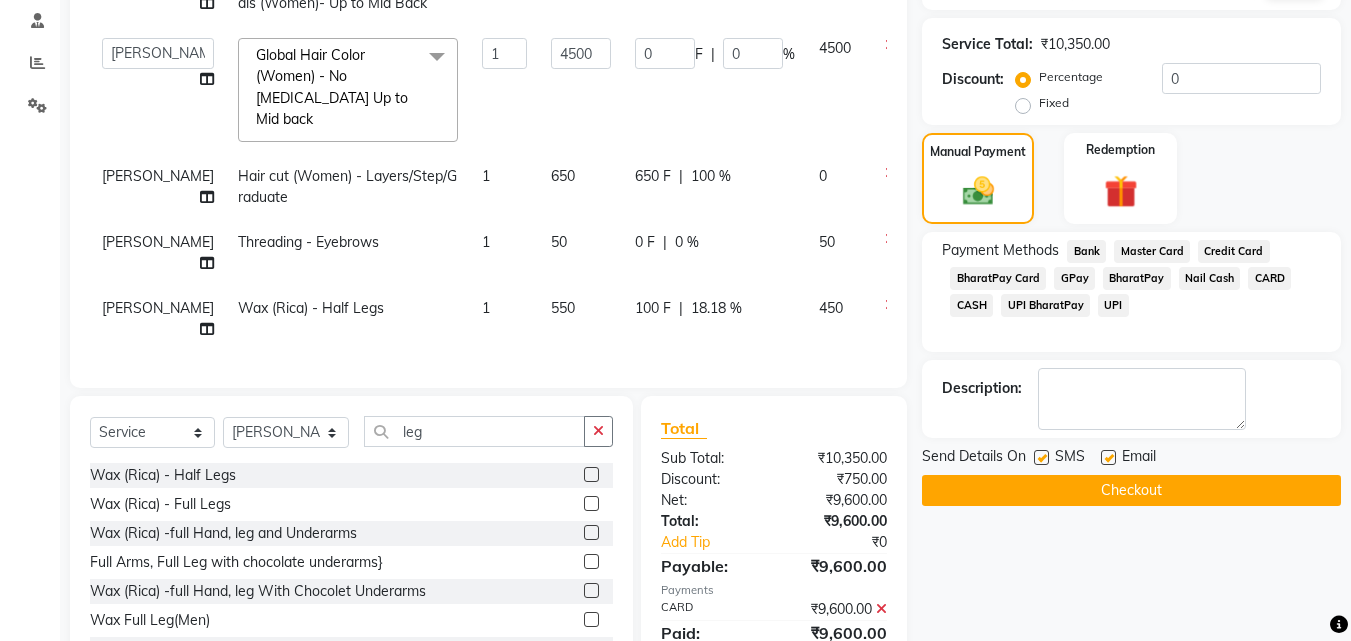 click 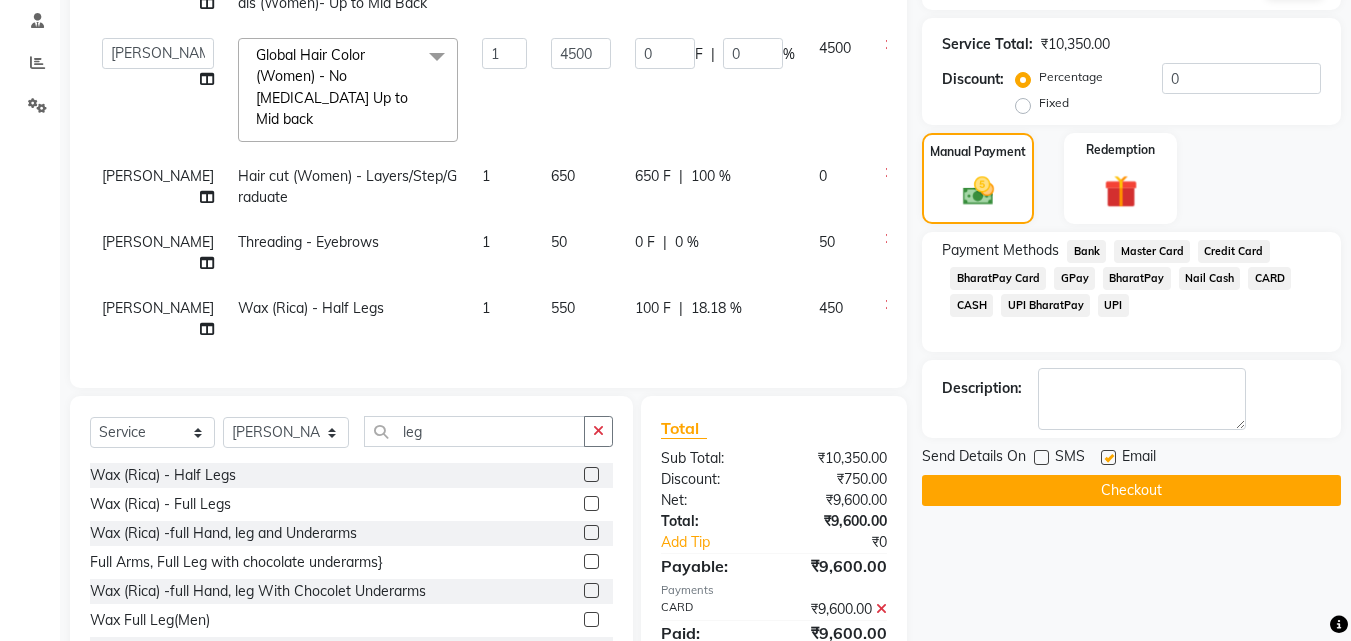 click 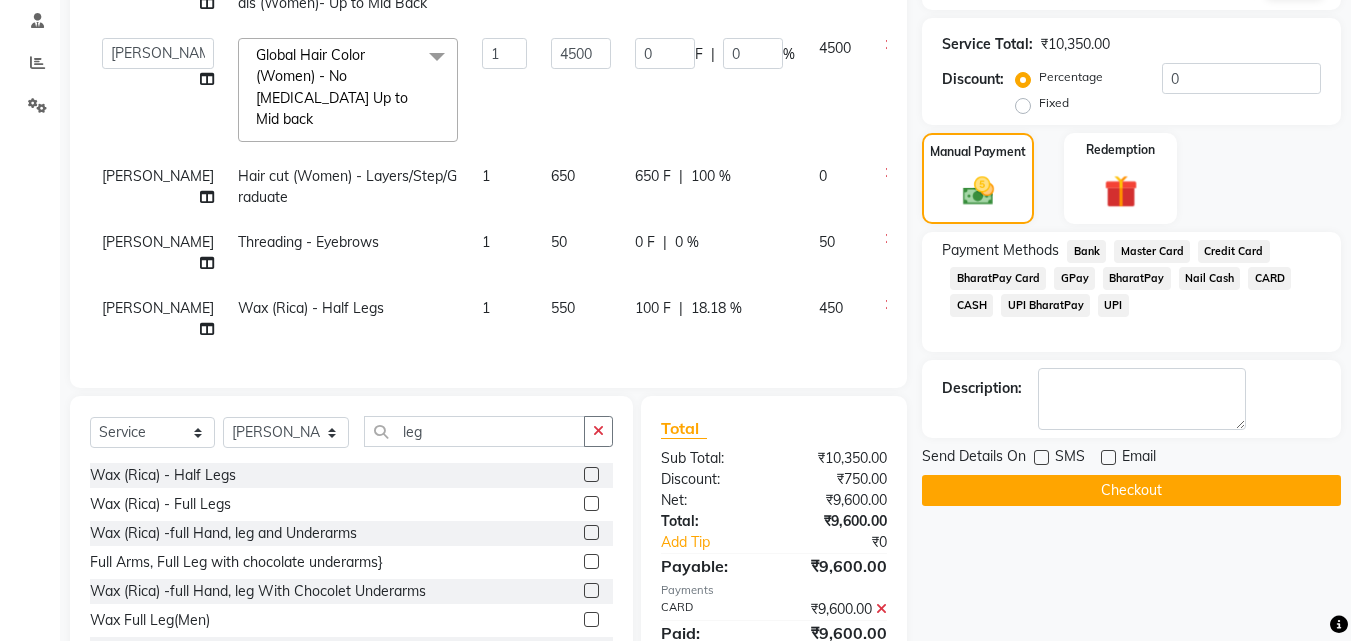 click on "Checkout" 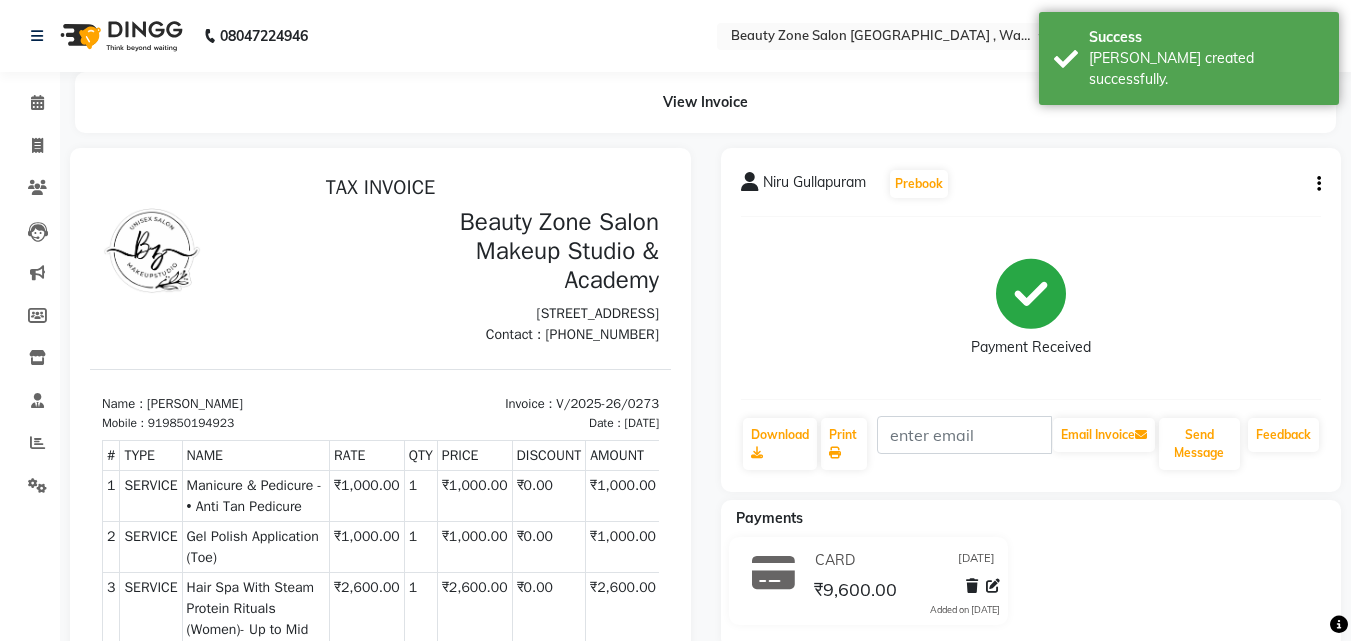 scroll, scrollTop: 0, scrollLeft: 0, axis: both 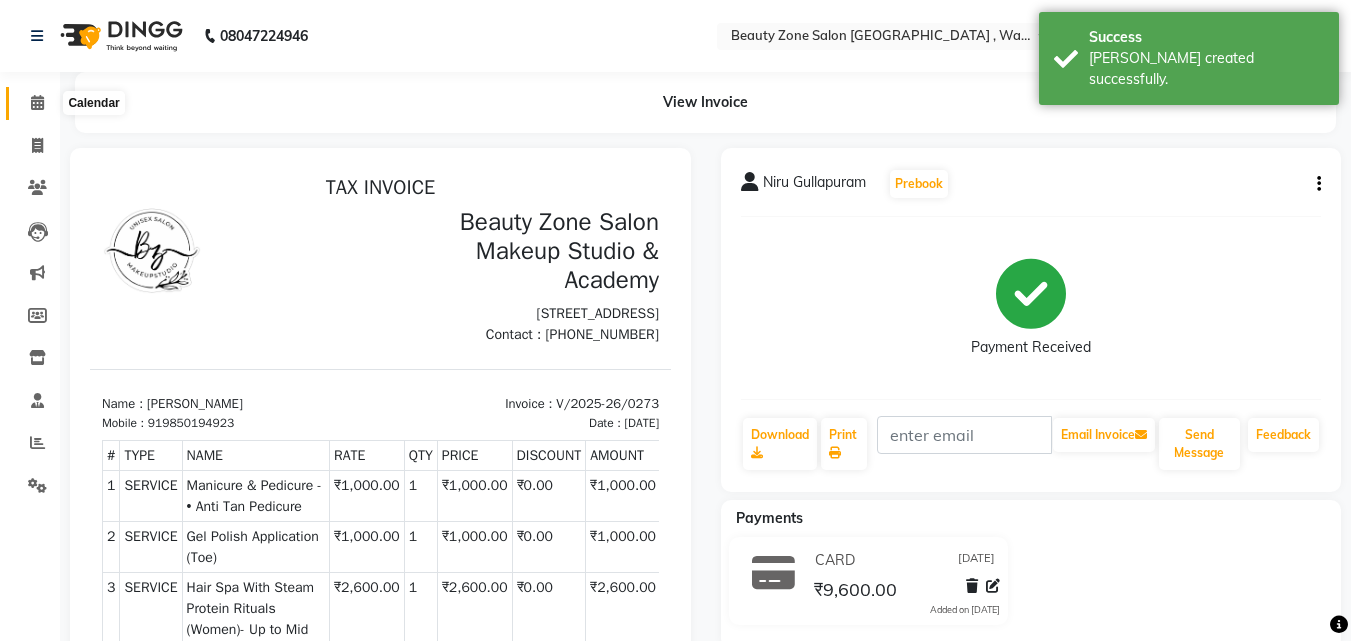 click 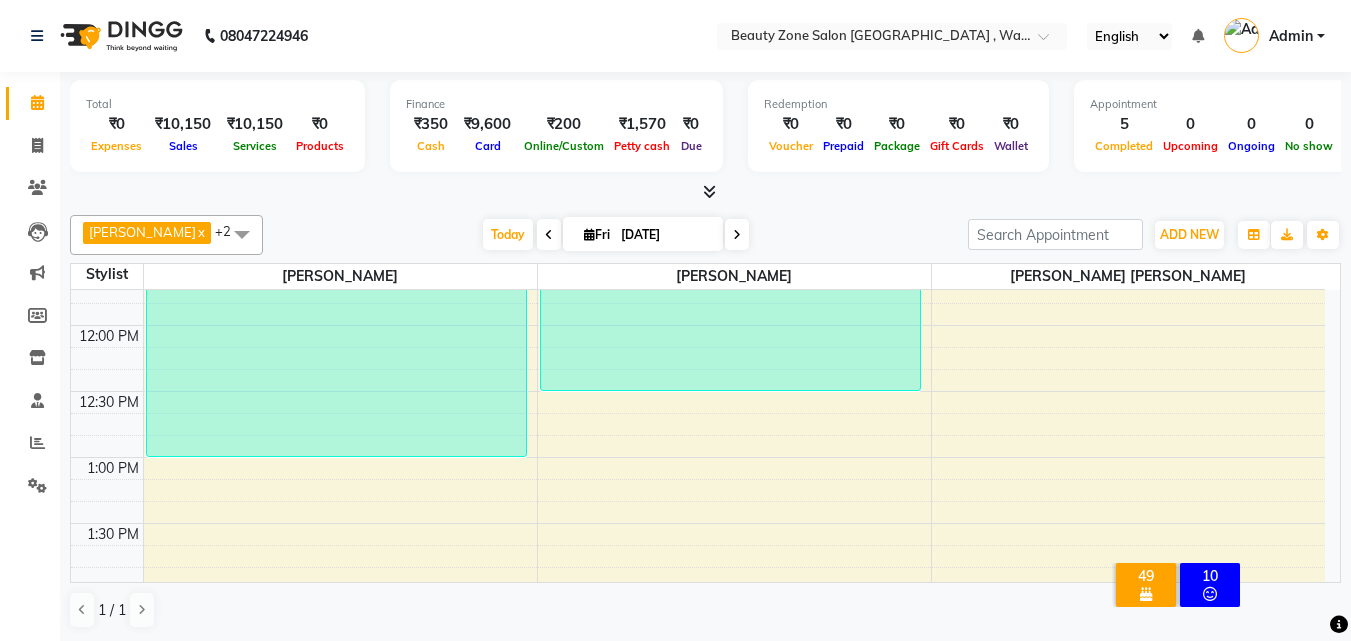 scroll, scrollTop: 453, scrollLeft: 0, axis: vertical 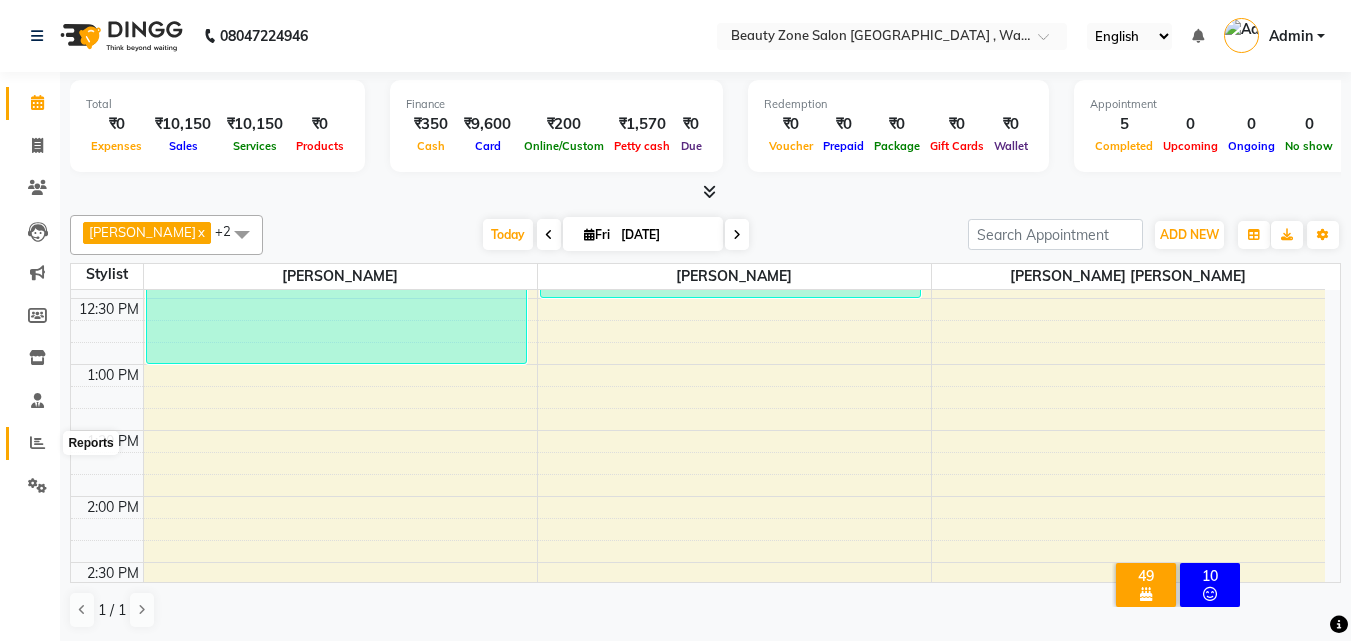 click 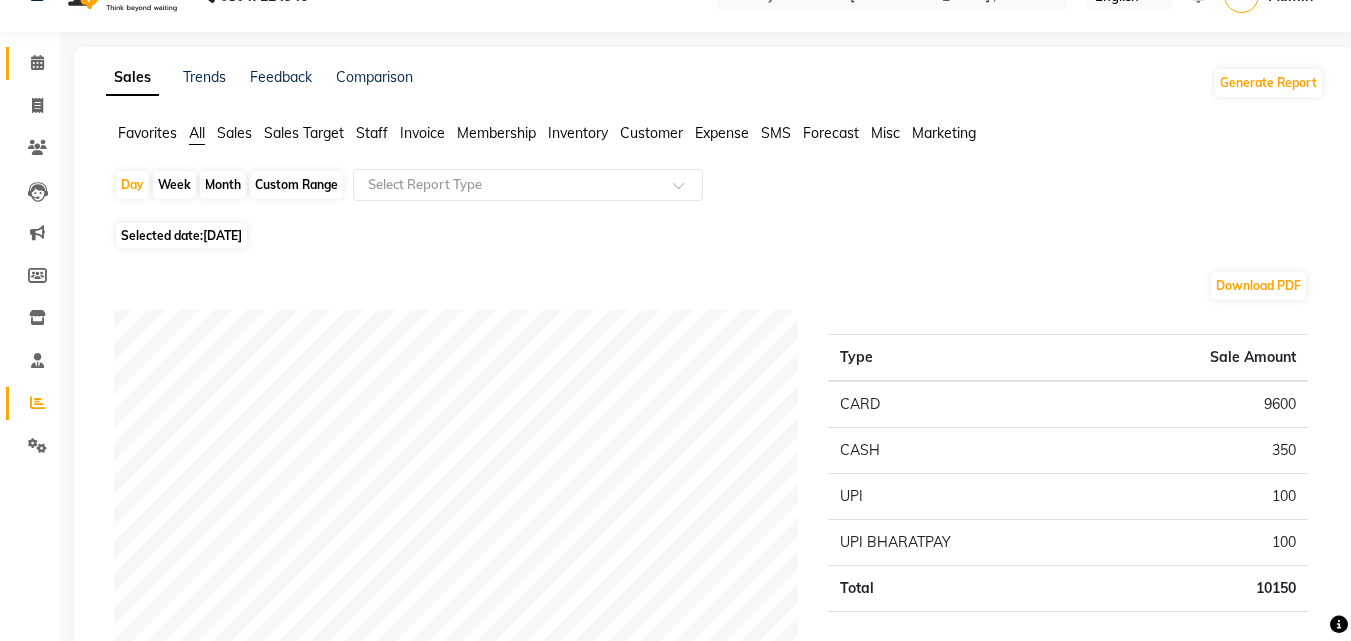 scroll, scrollTop: 80, scrollLeft: 0, axis: vertical 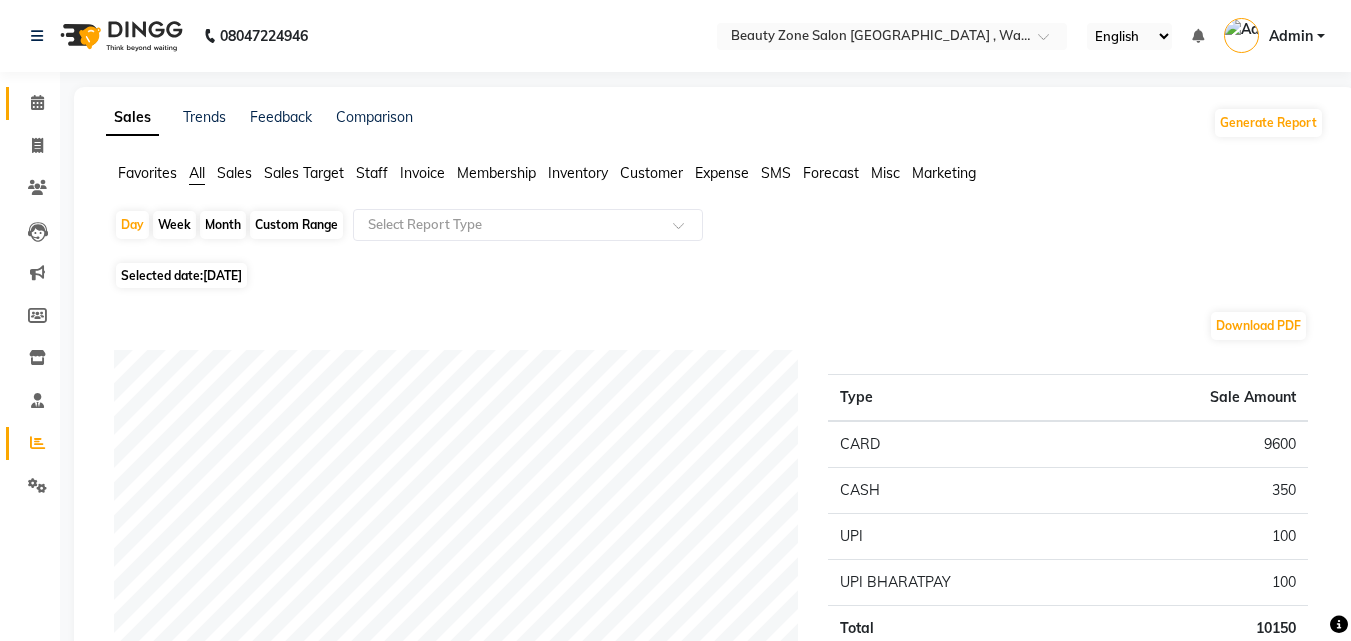 click on "Calendar" 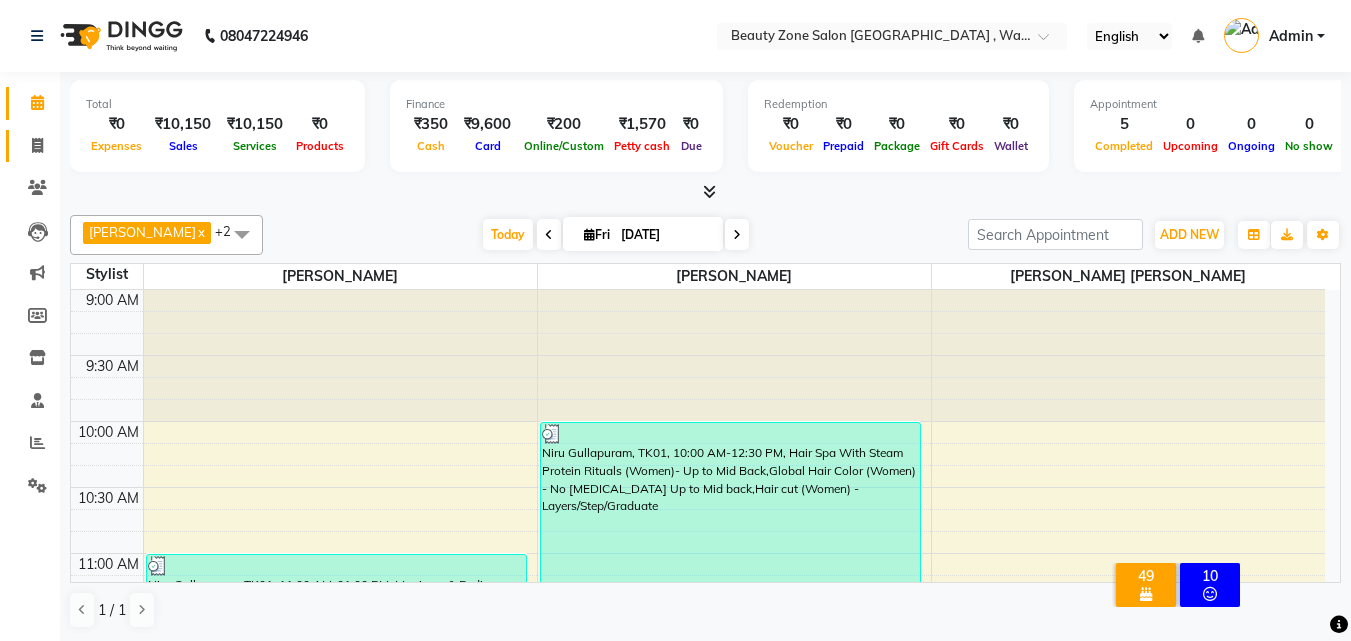 click on "Invoice" 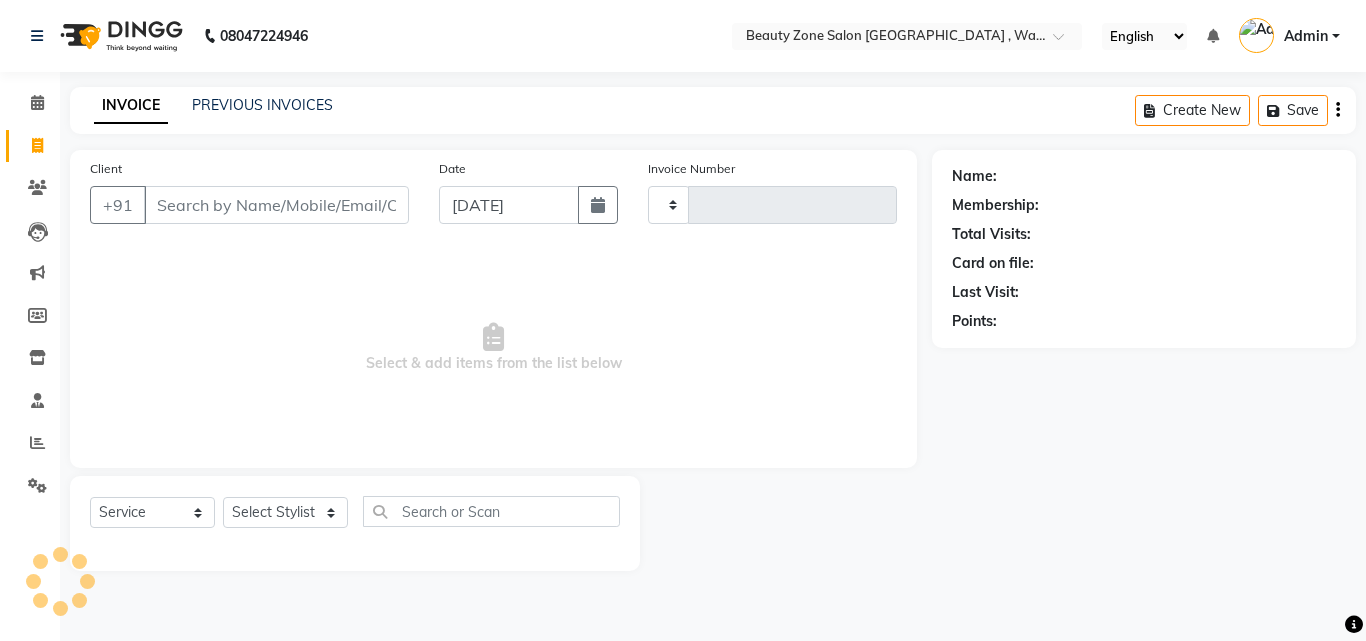 type on "0274" 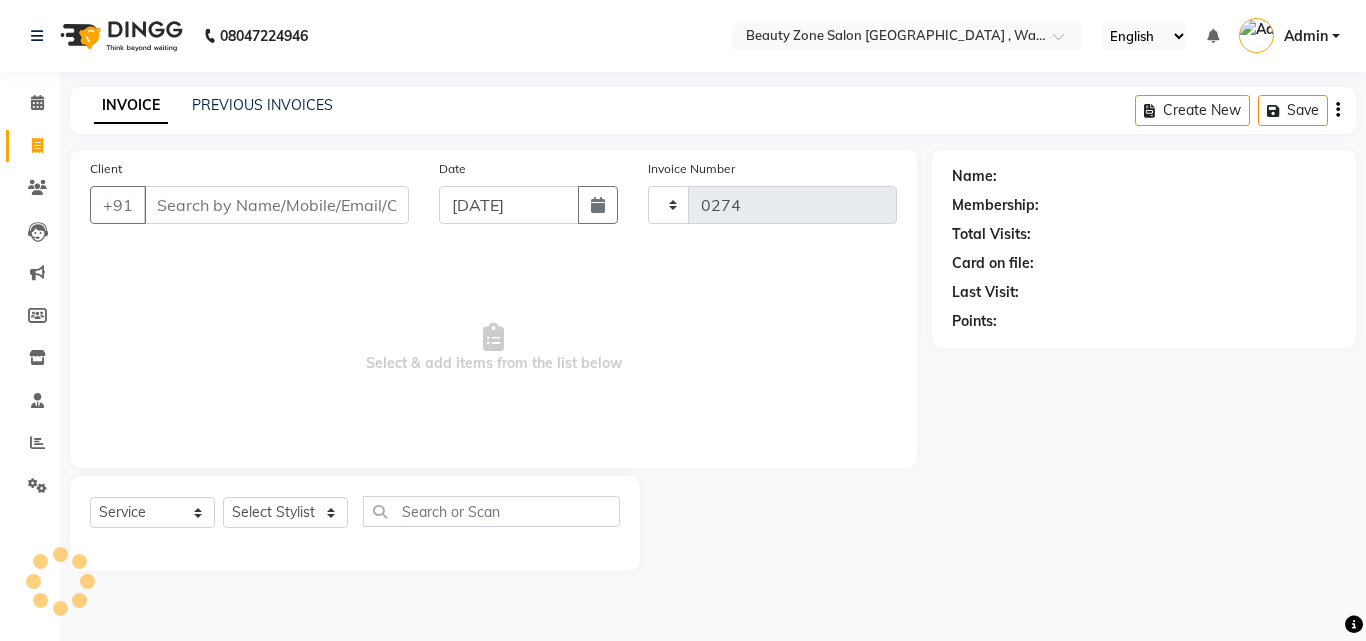 select on "4568" 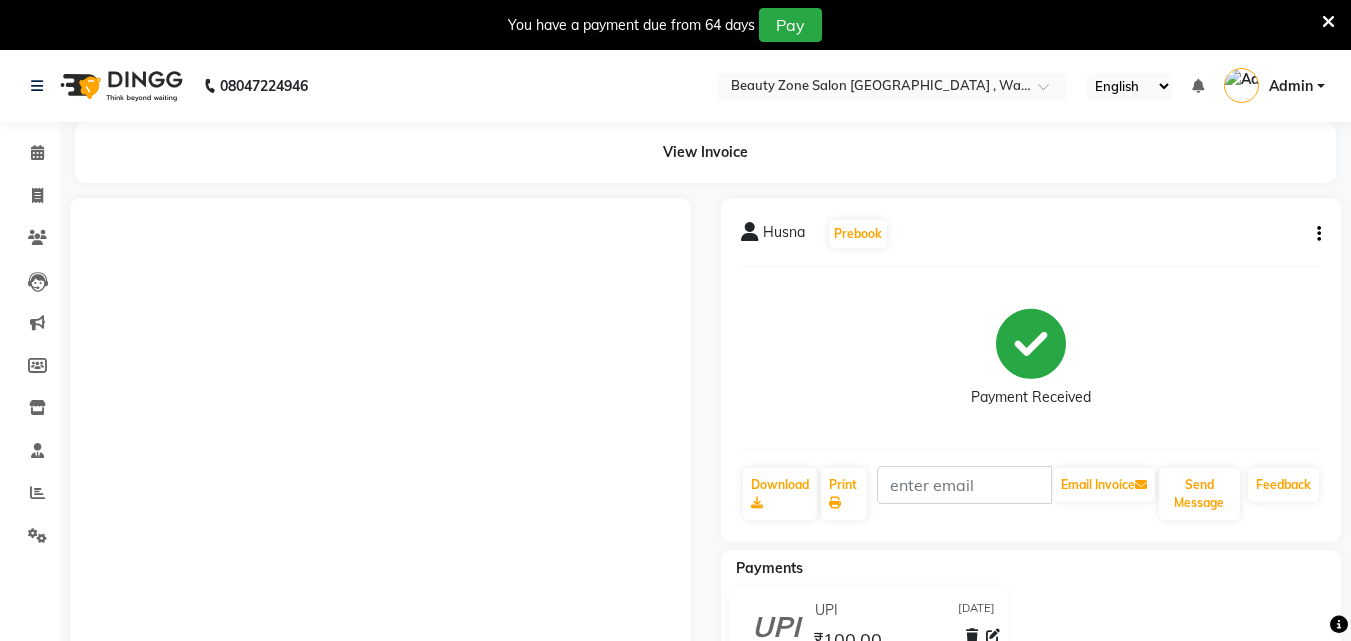 scroll, scrollTop: 205, scrollLeft: 0, axis: vertical 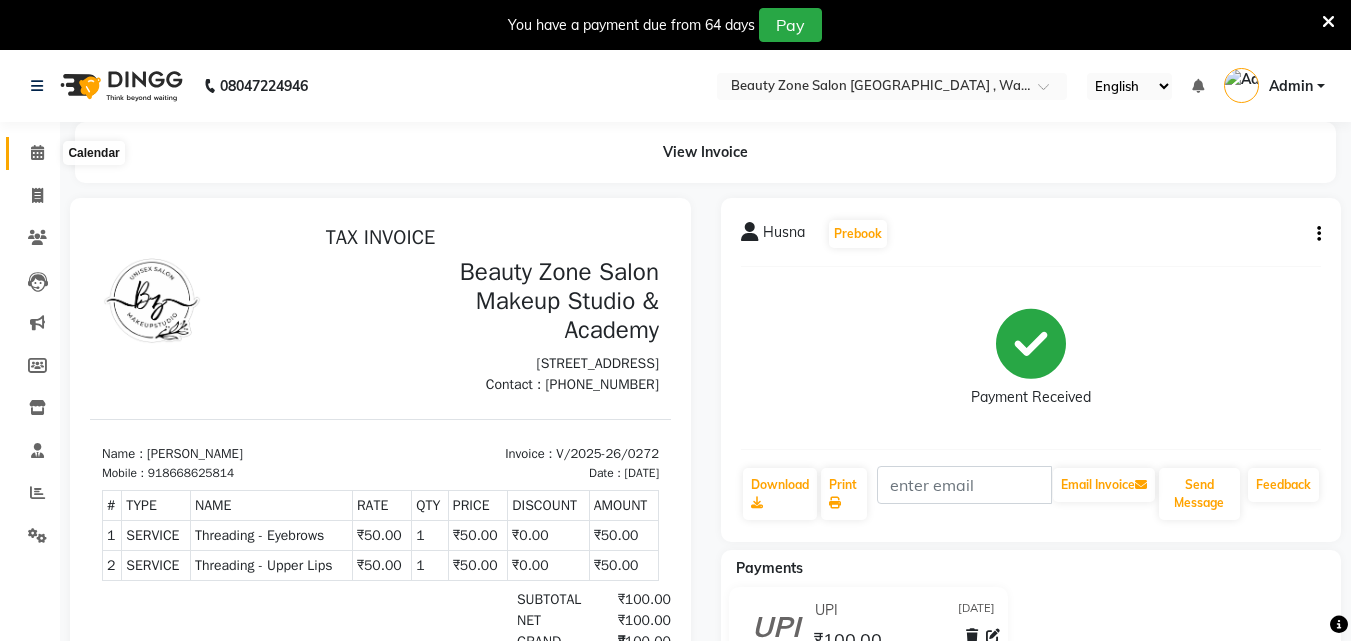 click 